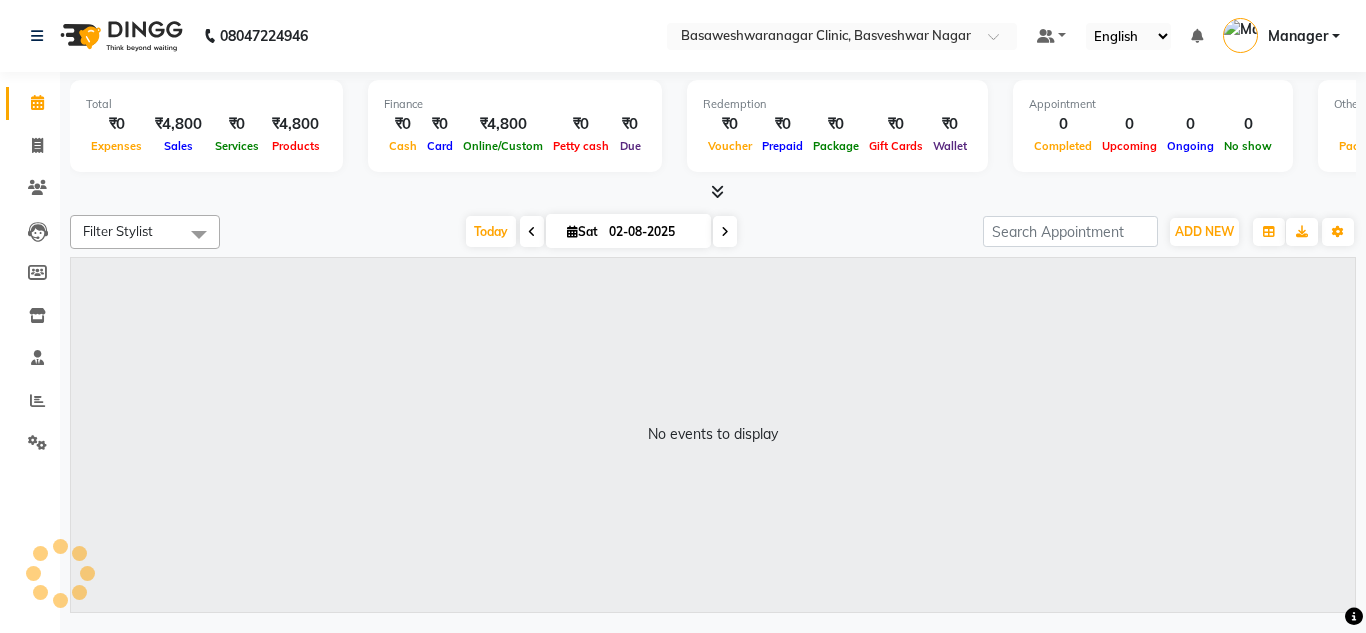 scroll, scrollTop: 0, scrollLeft: 0, axis: both 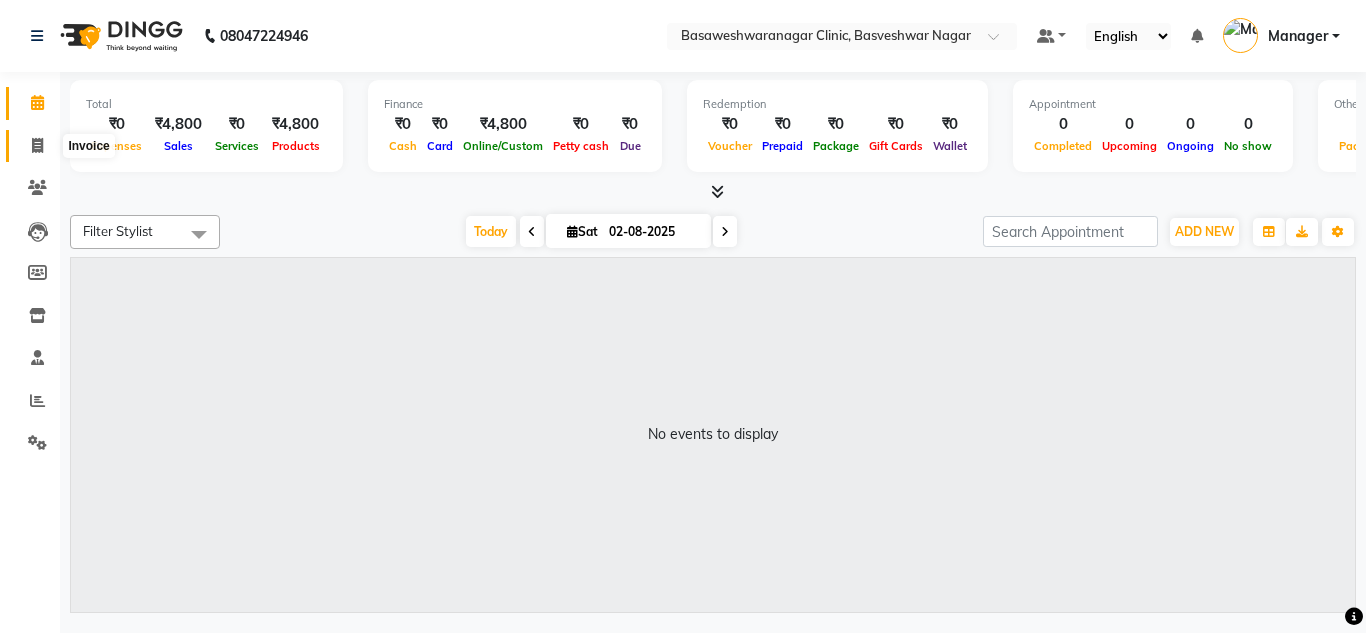 click 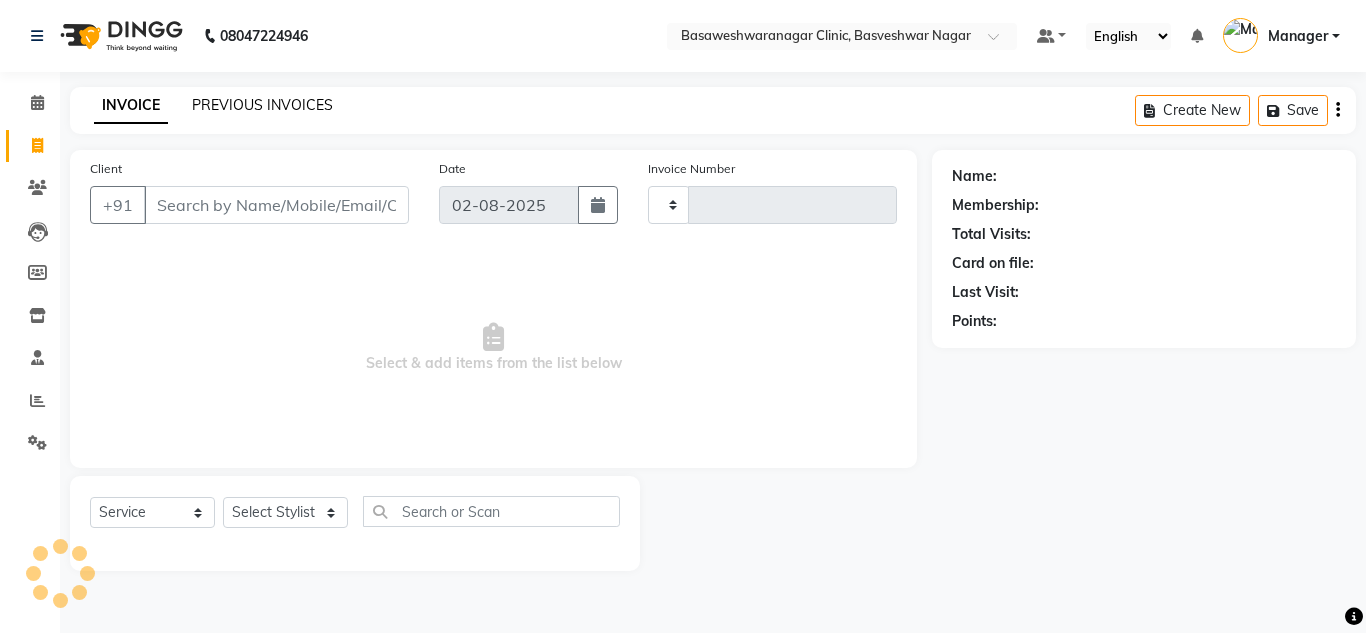 type on "0532" 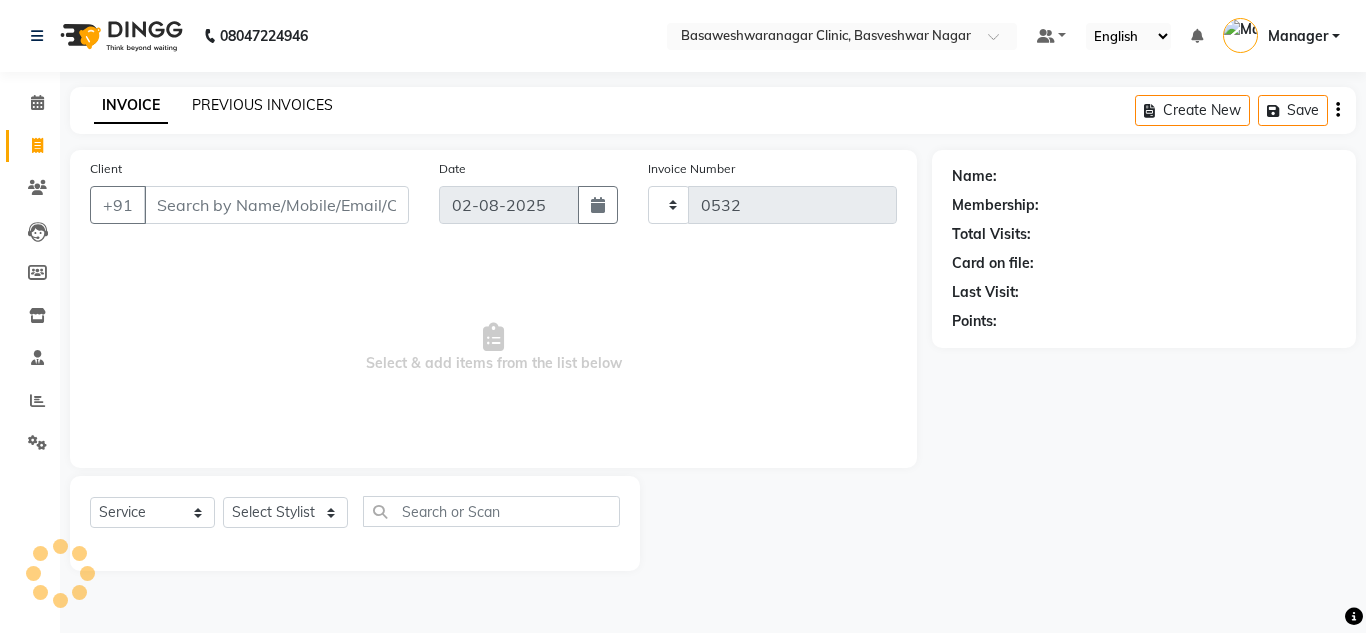 select on "7441" 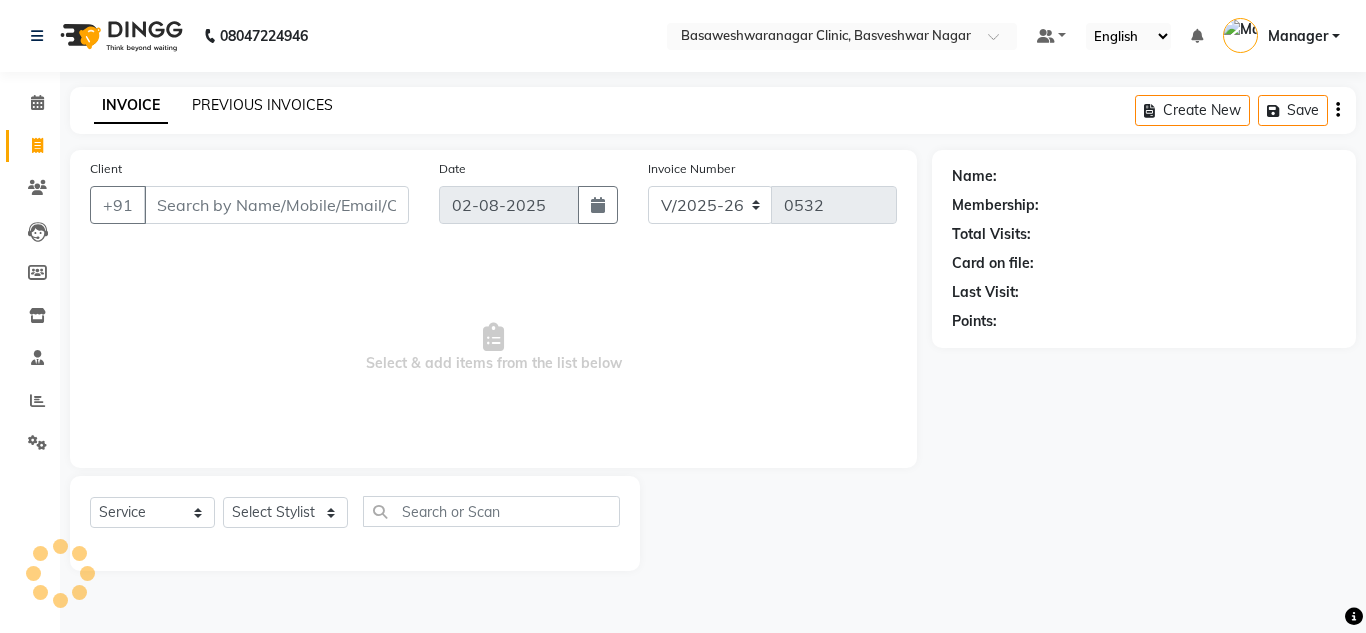 click on "PREVIOUS INVOICES" 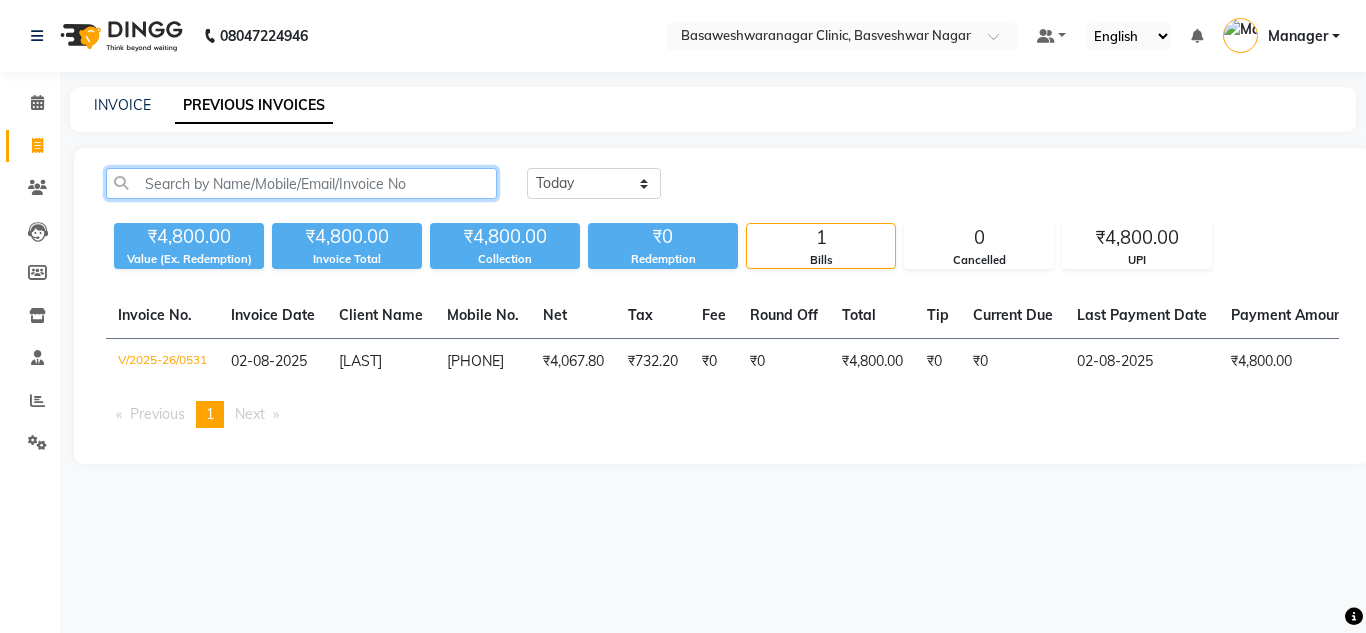 click 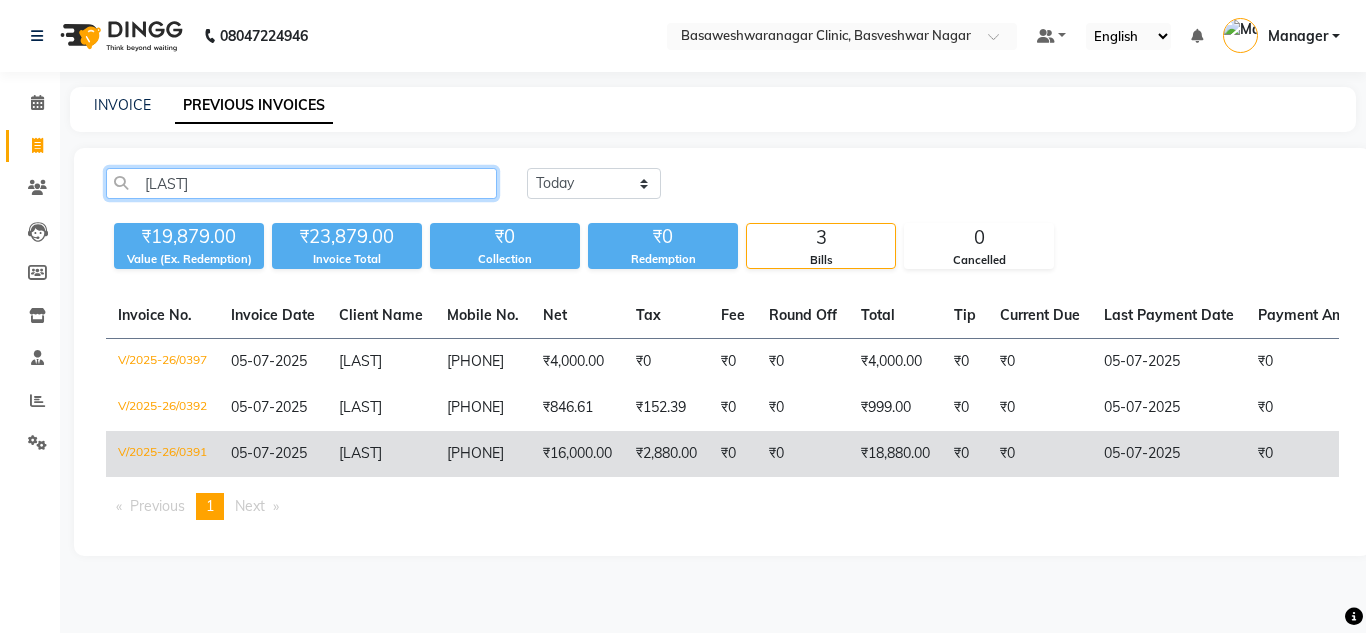 type on "[LAST]" 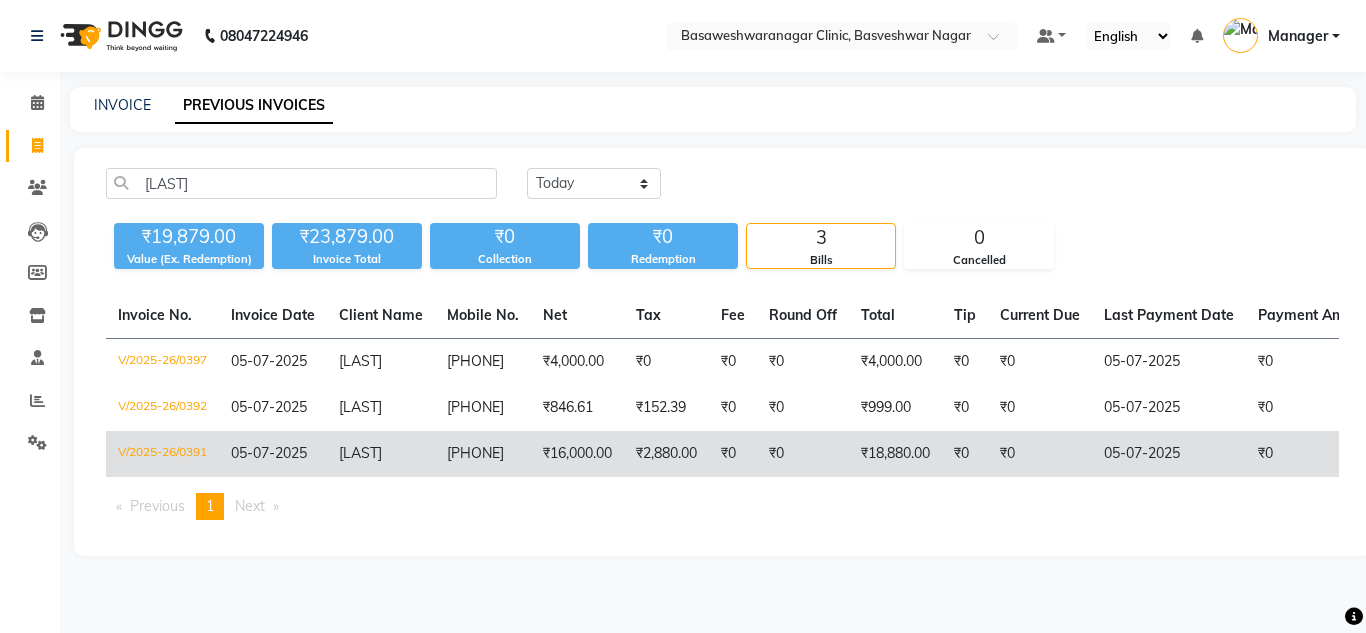 click on "[LAST]" 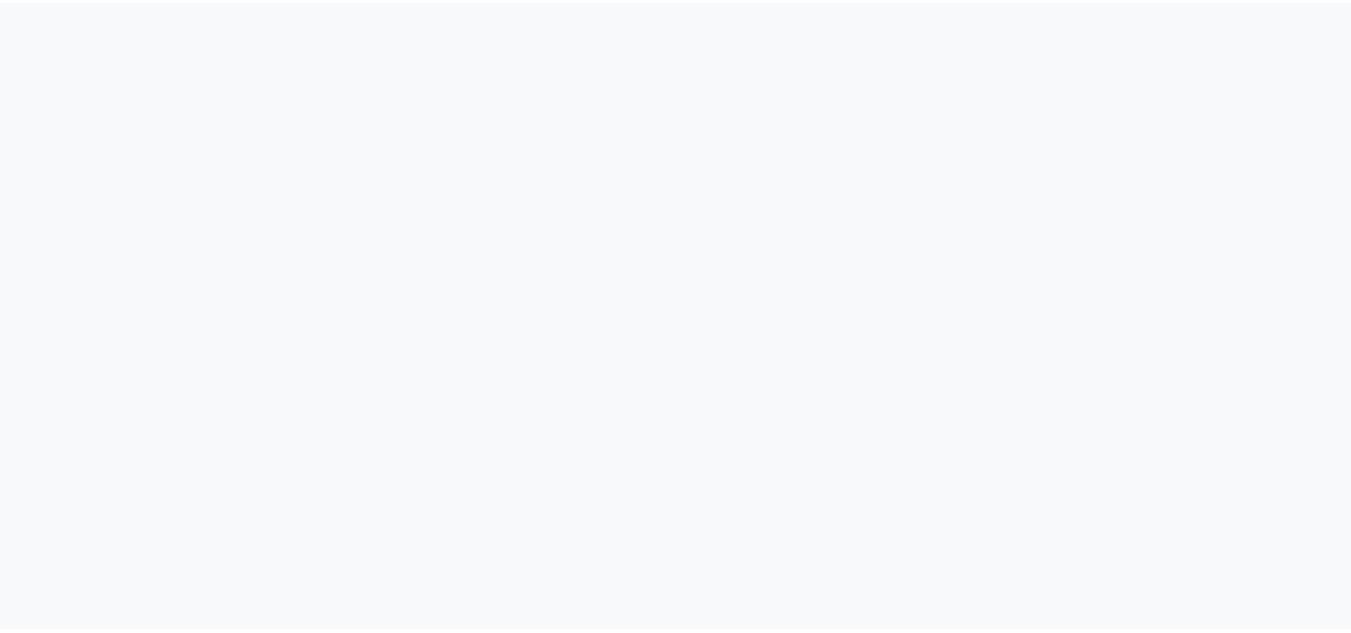 scroll, scrollTop: 0, scrollLeft: 0, axis: both 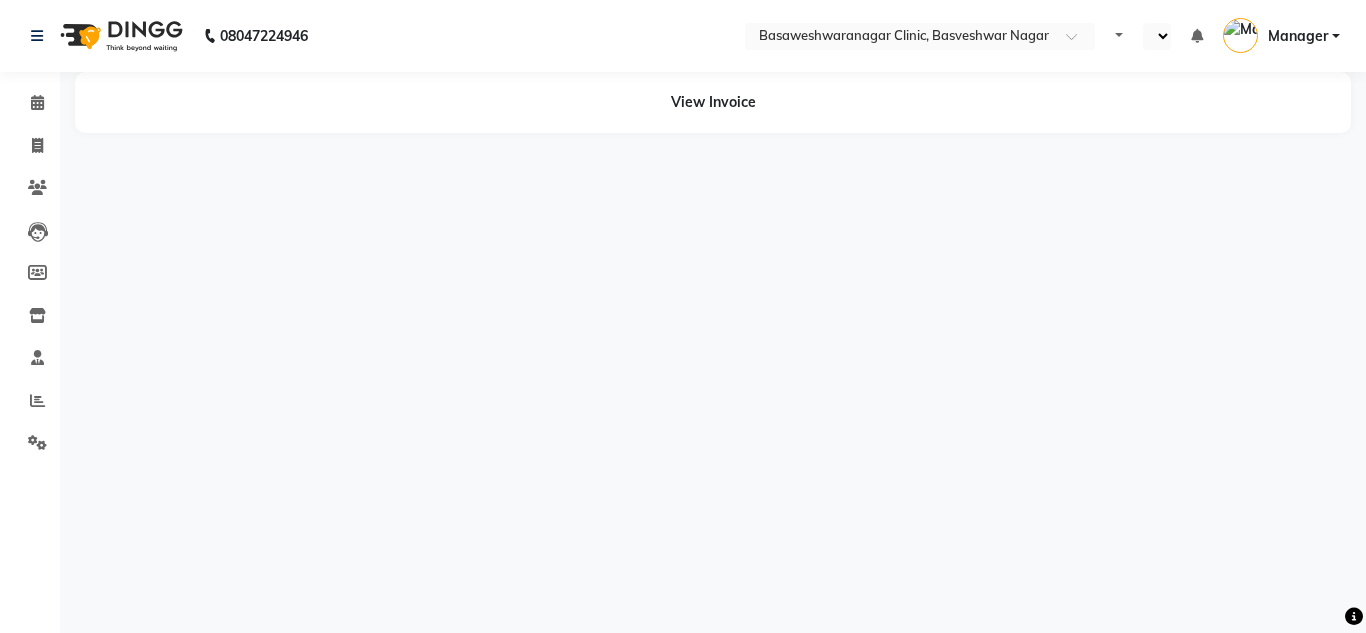 select on "en" 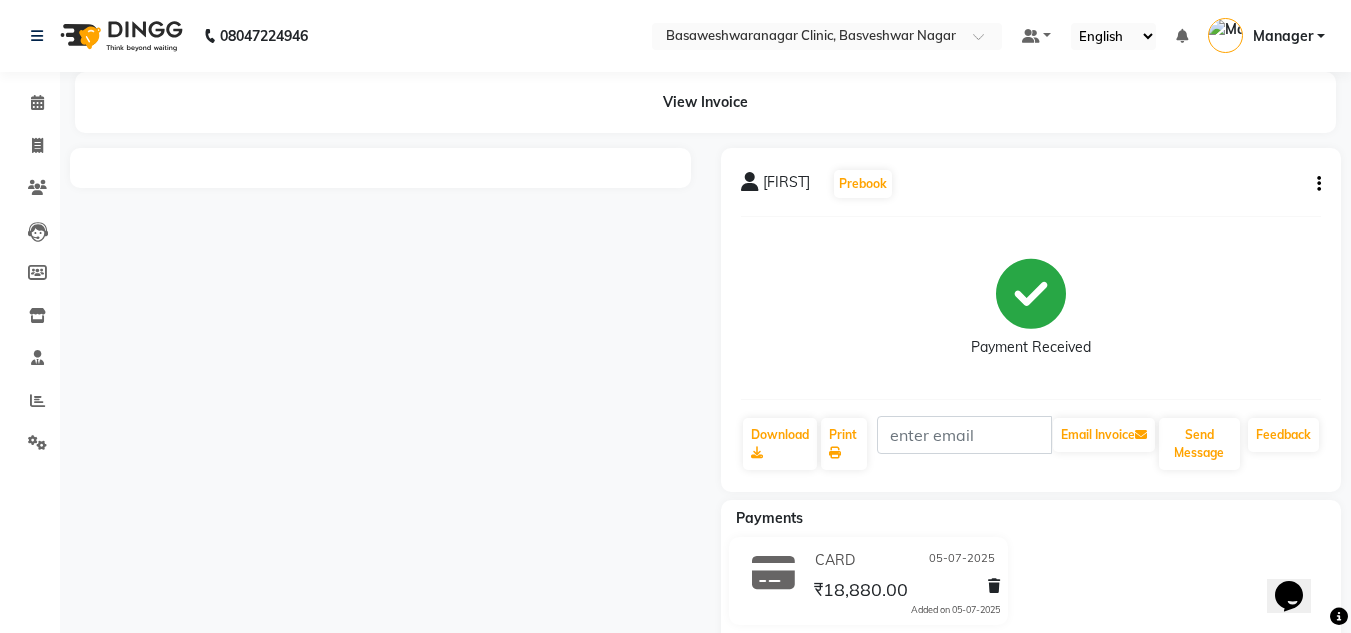 scroll, scrollTop: 0, scrollLeft: 0, axis: both 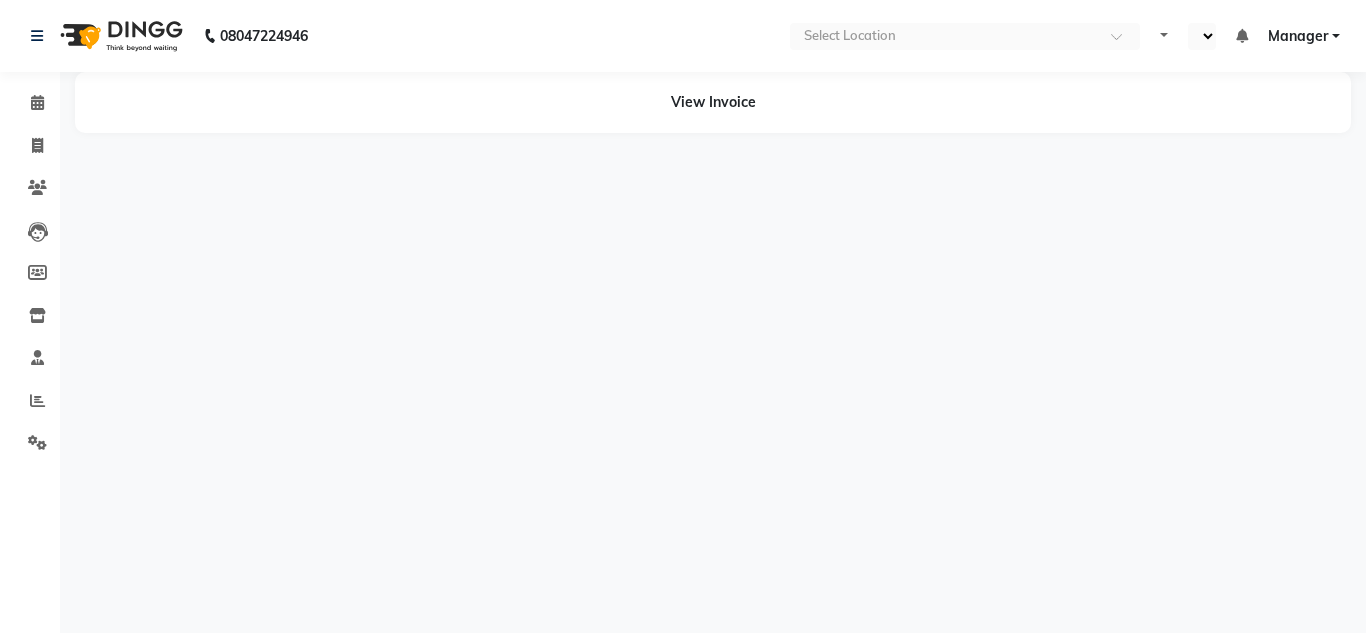 select on "en" 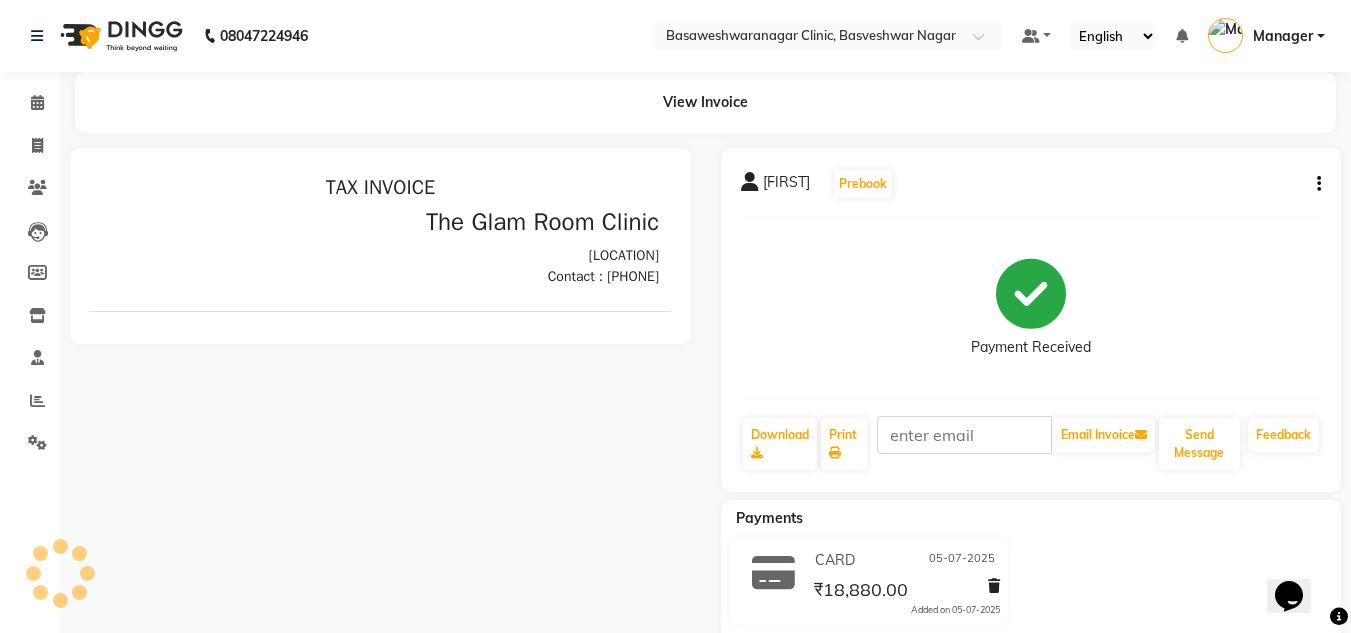 scroll, scrollTop: 0, scrollLeft: 0, axis: both 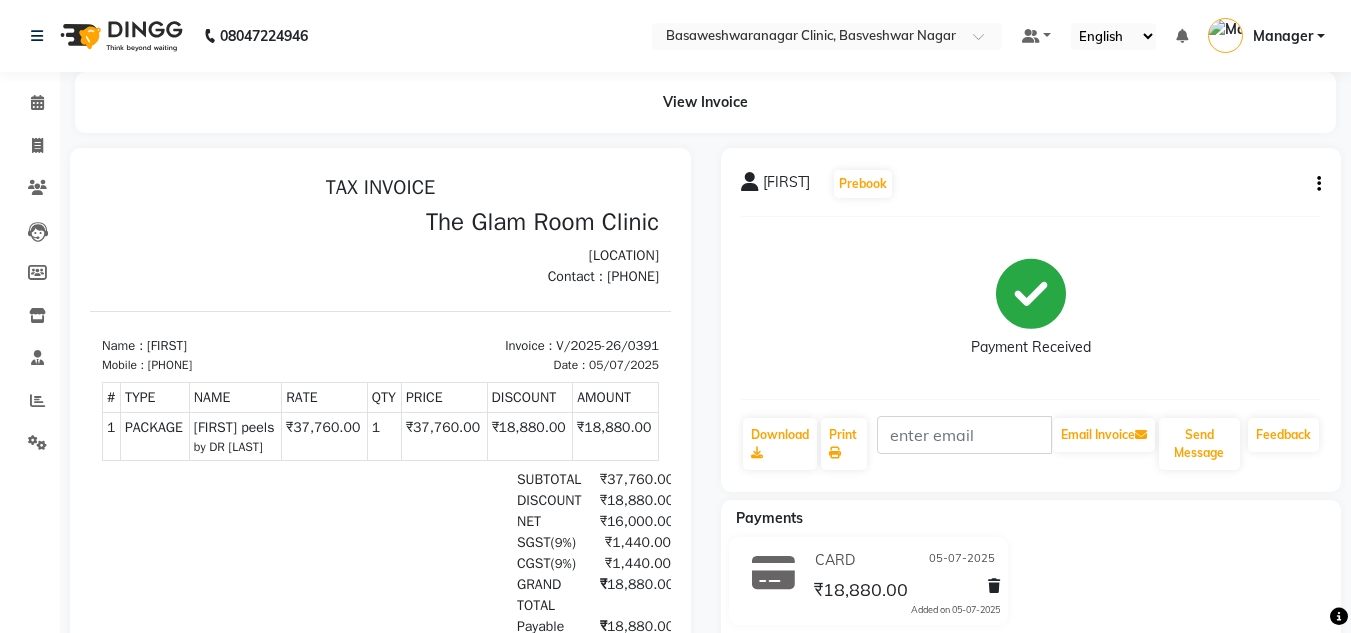 click on "917845330483" at bounding box center (170, 365) 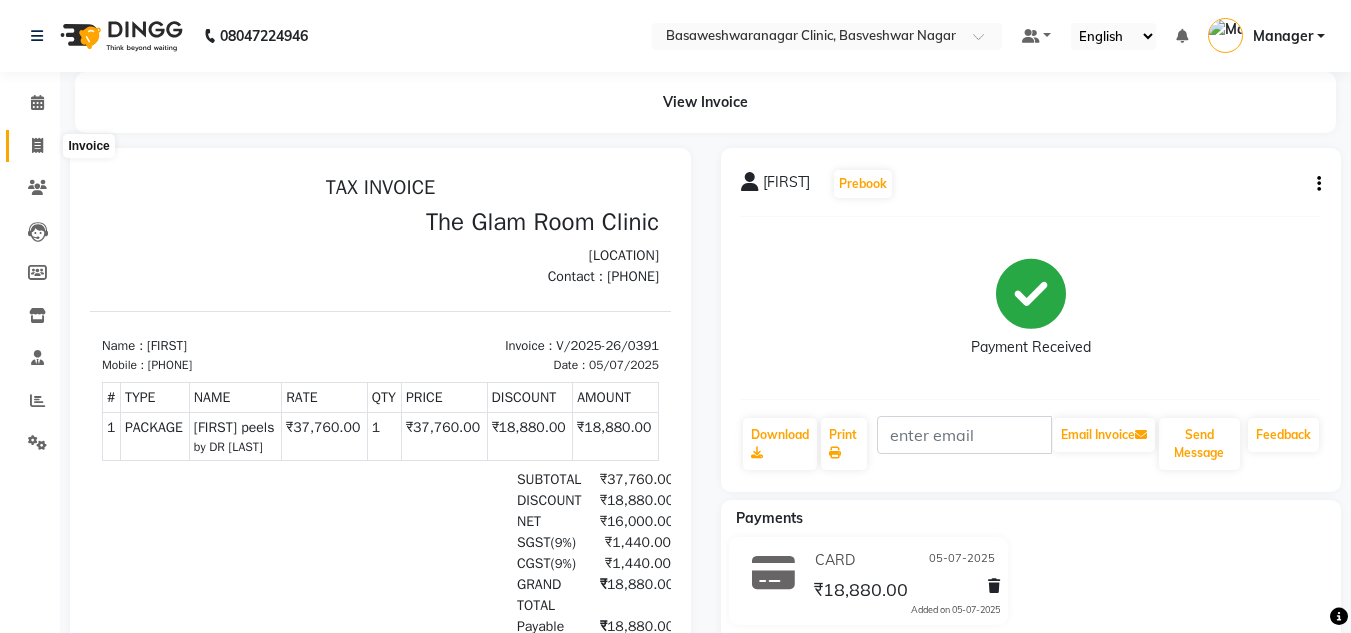 click 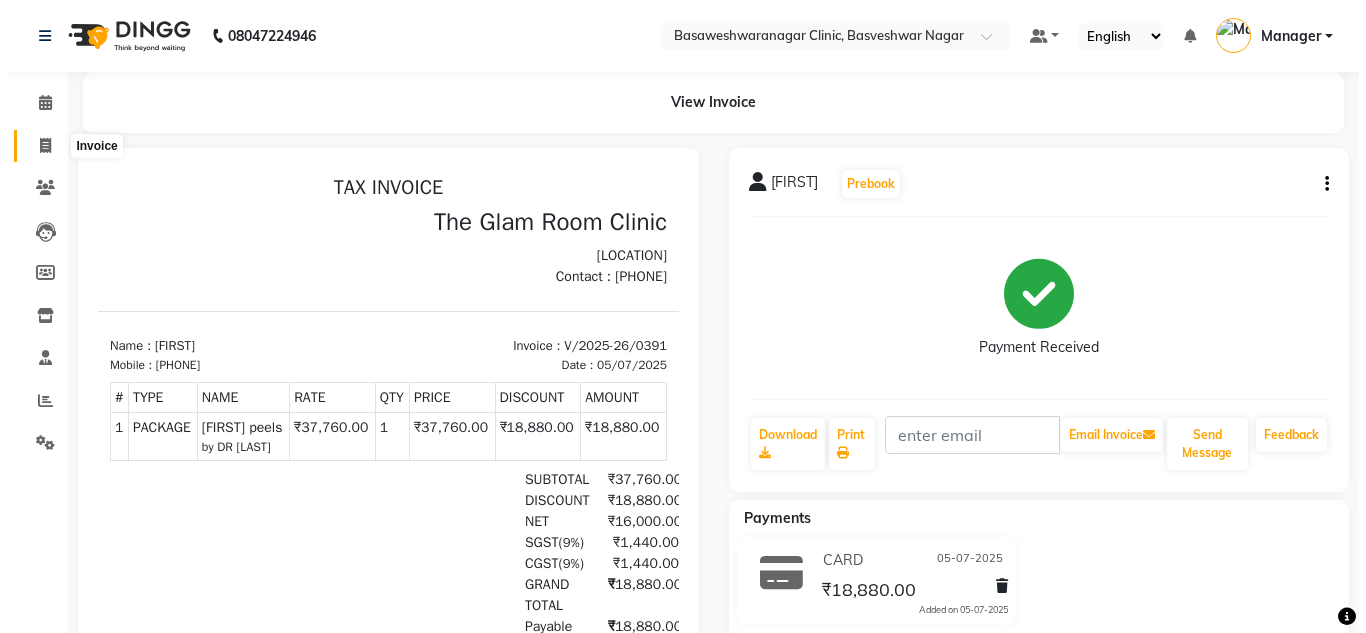 select on "7441" 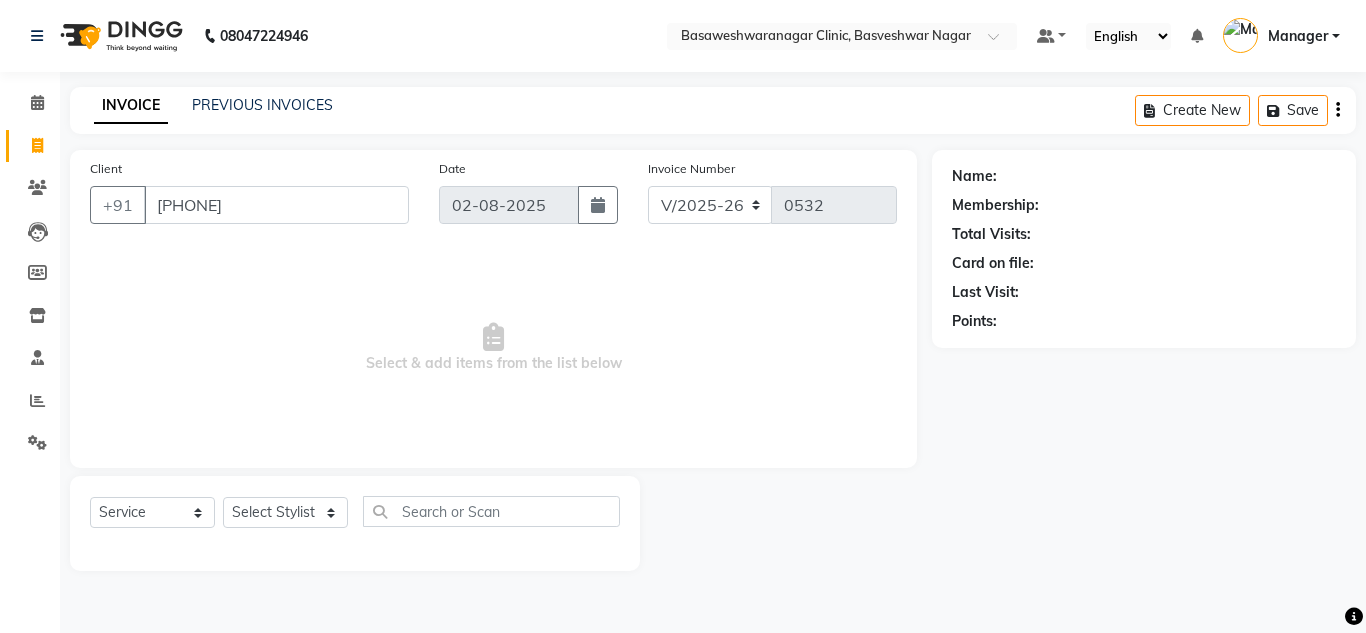 type on "917845330483" 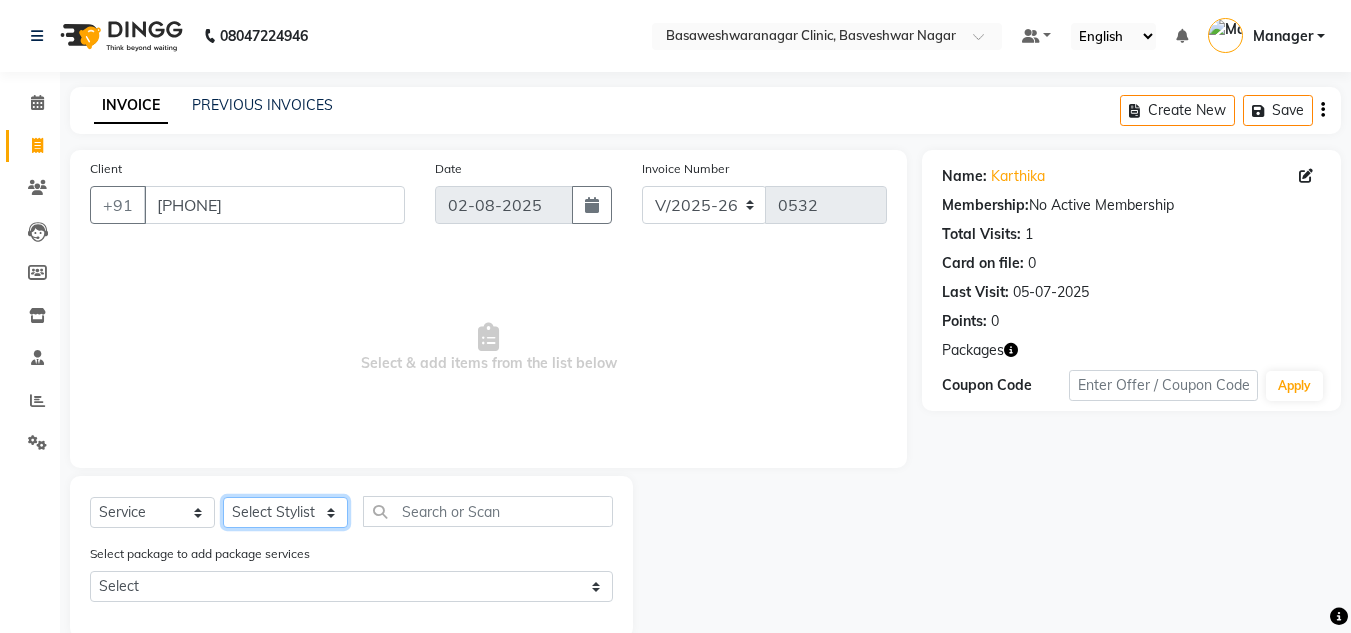click on "Select Stylist Dr.Jabin DR MEHJABIN JAYSHREE Manager NAVYA RAJEESHA SANSKRUTHI shangnimwom SMRITHI SUNITHA URUMI" 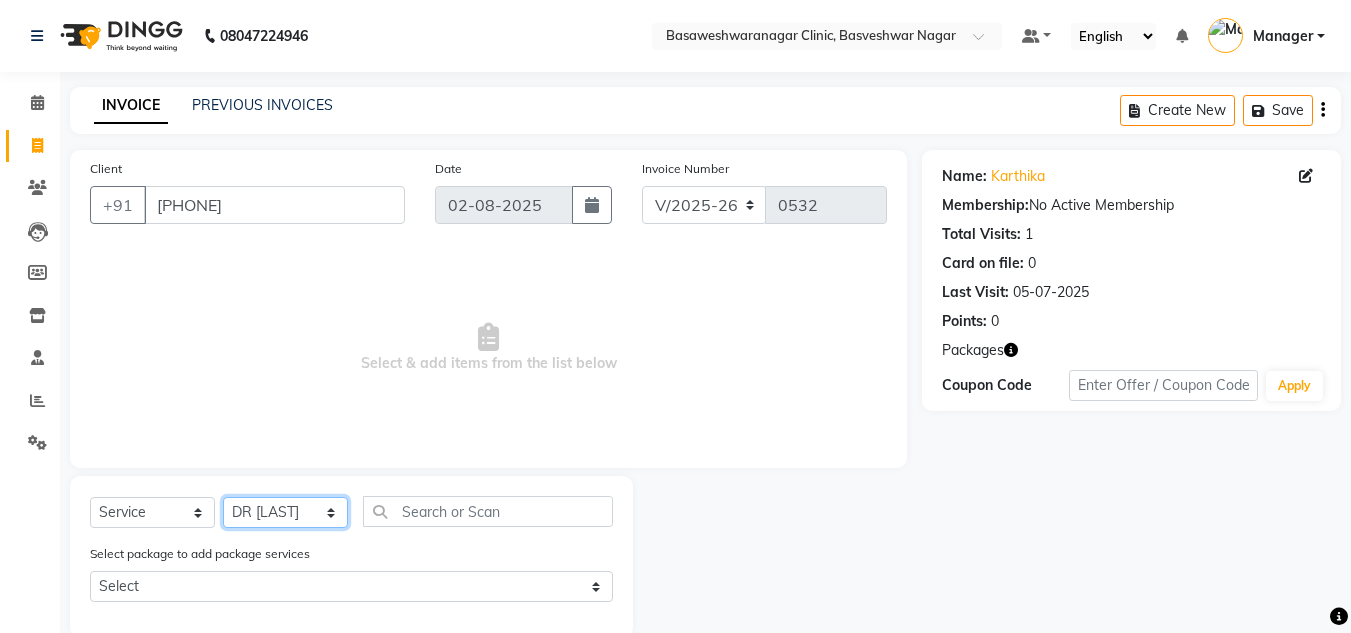 click on "Select Stylist Dr.Jabin DR MEHJABIN JAYSHREE Manager NAVYA RAJEESHA SANSKRUTHI shangnimwom SMRITHI SUNITHA URUMI" 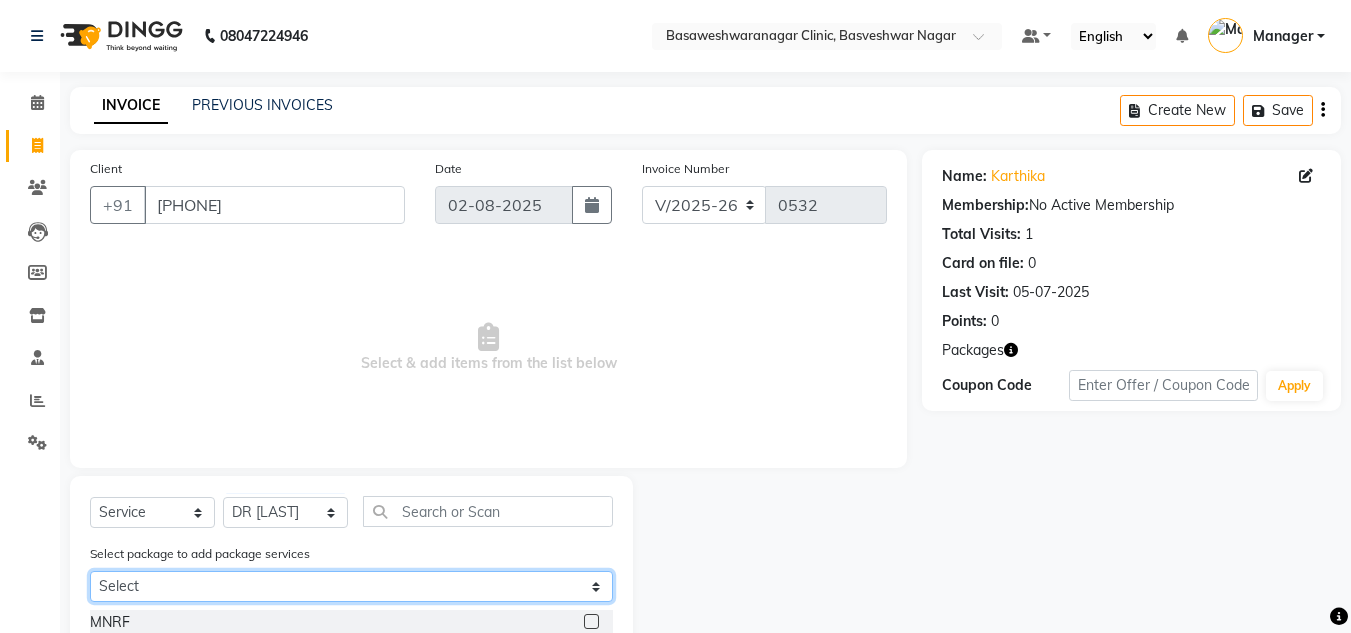 click on "Select karthika peels" 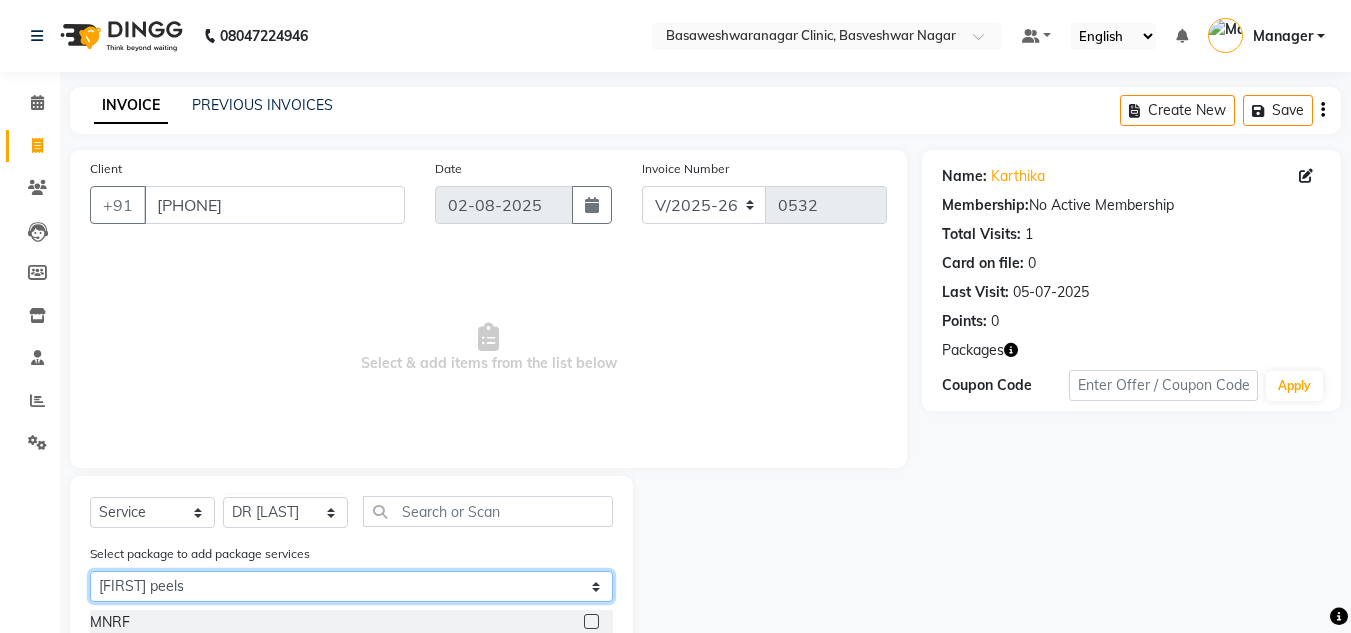 click on "Select karthika peels" 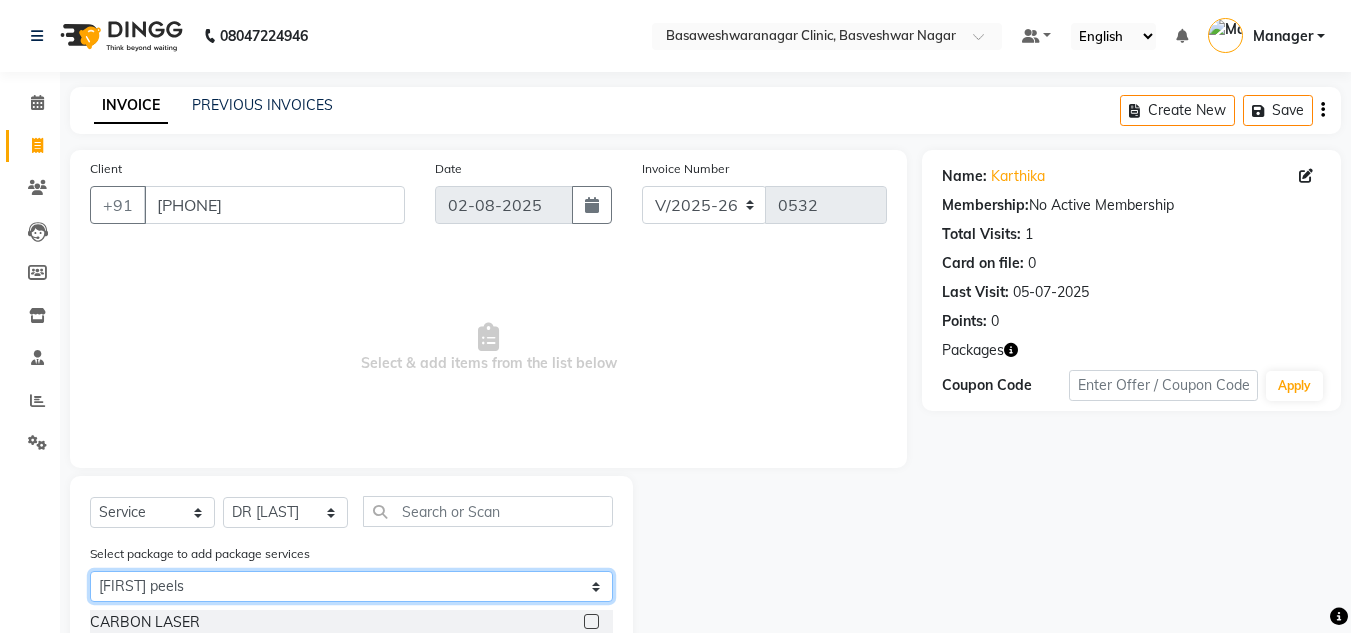 scroll, scrollTop: 122, scrollLeft: 0, axis: vertical 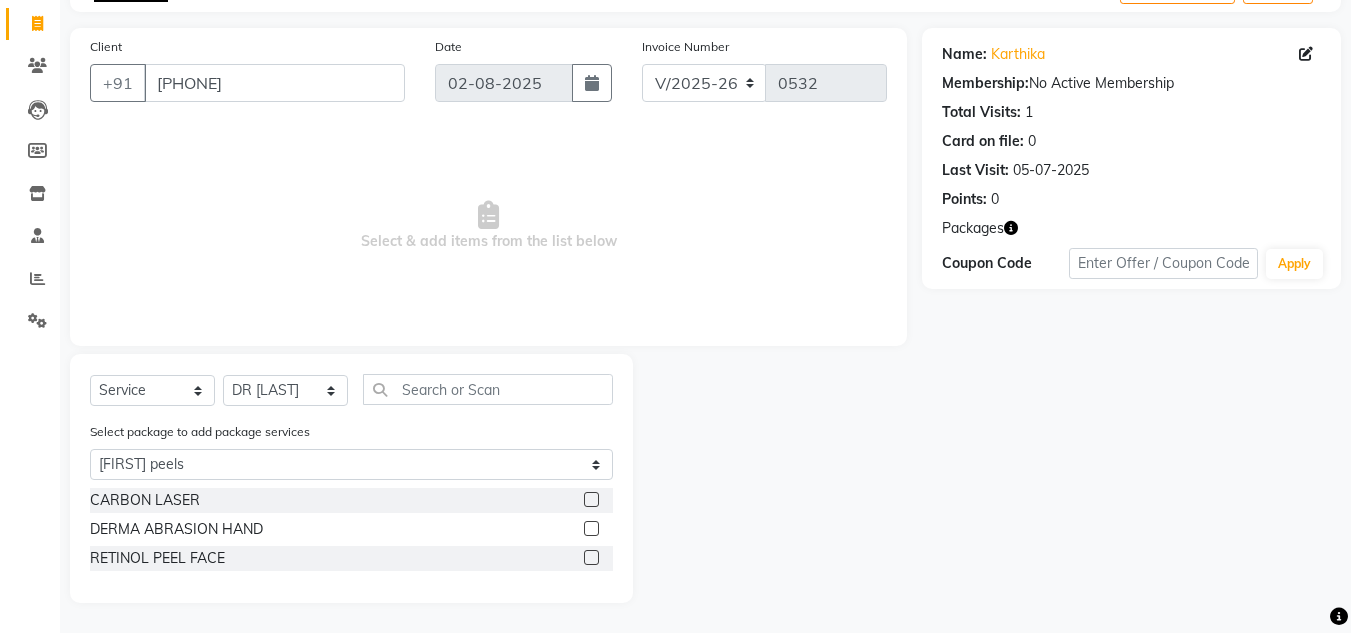 click 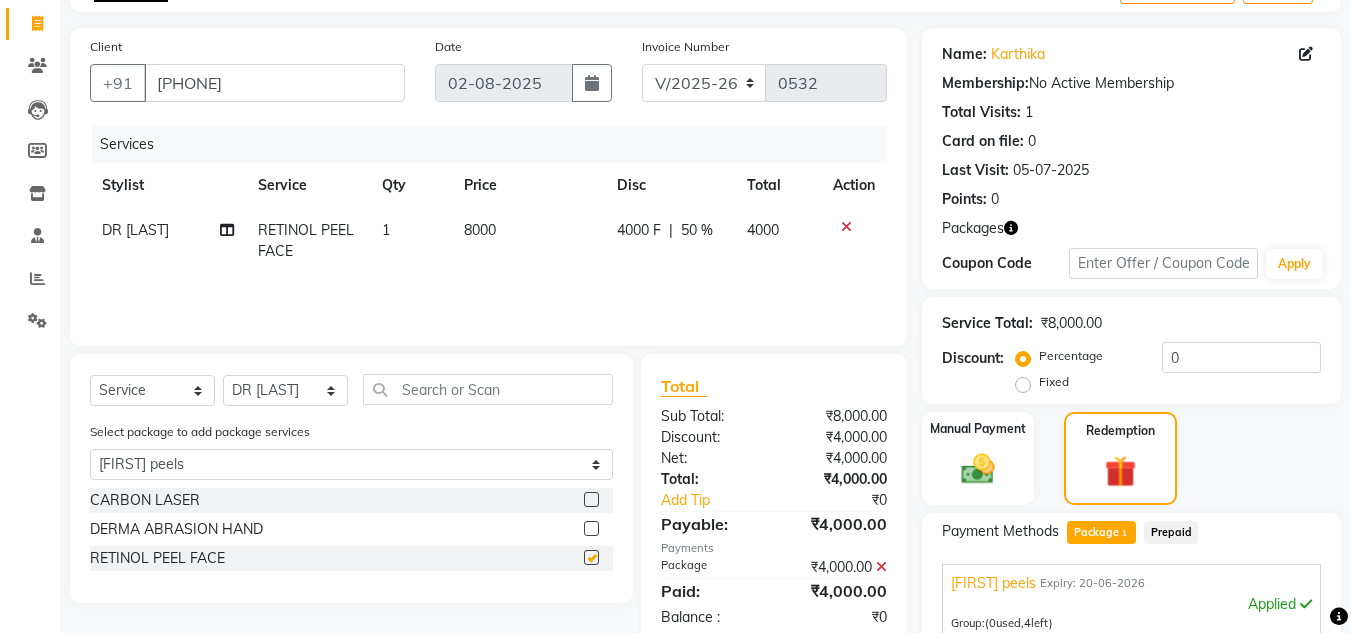 checkbox on "false" 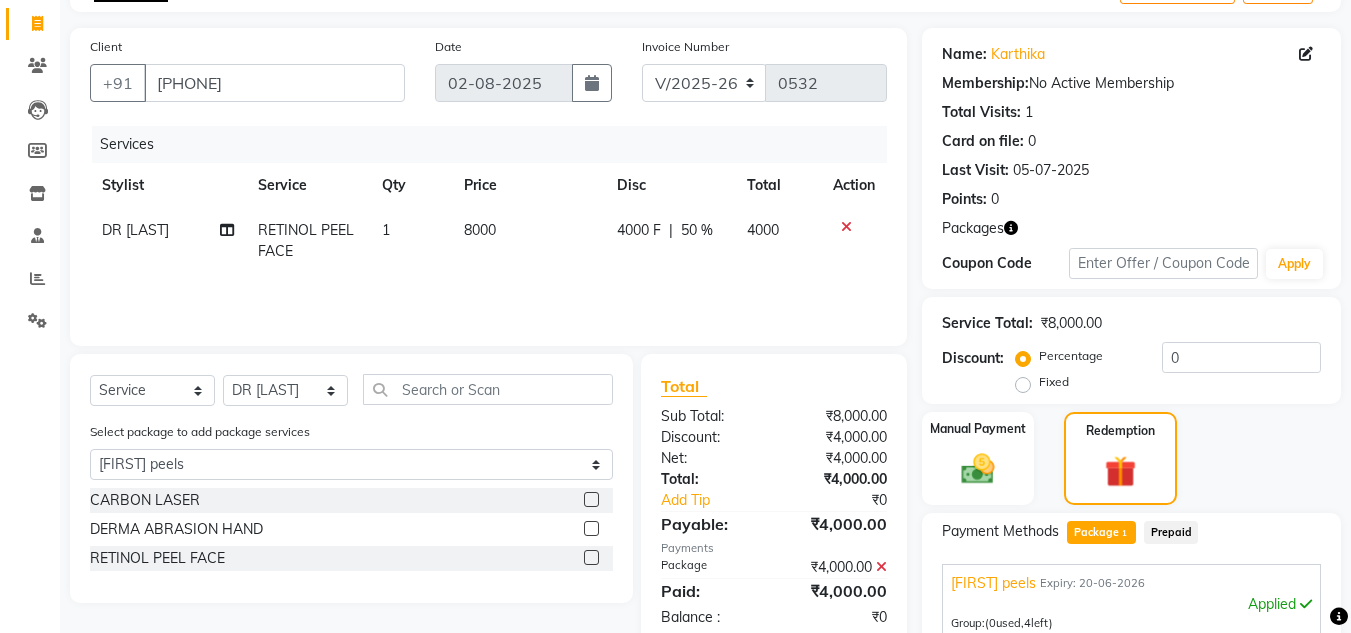 scroll, scrollTop: 424, scrollLeft: 0, axis: vertical 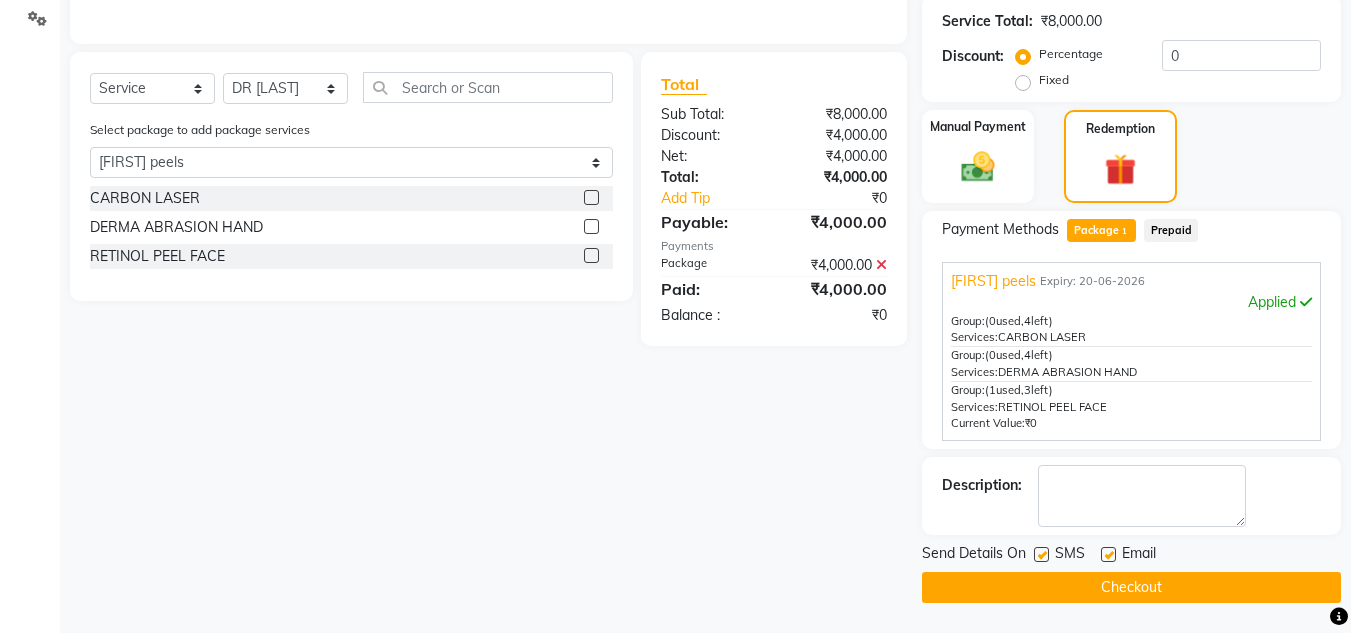 click on "Checkout" 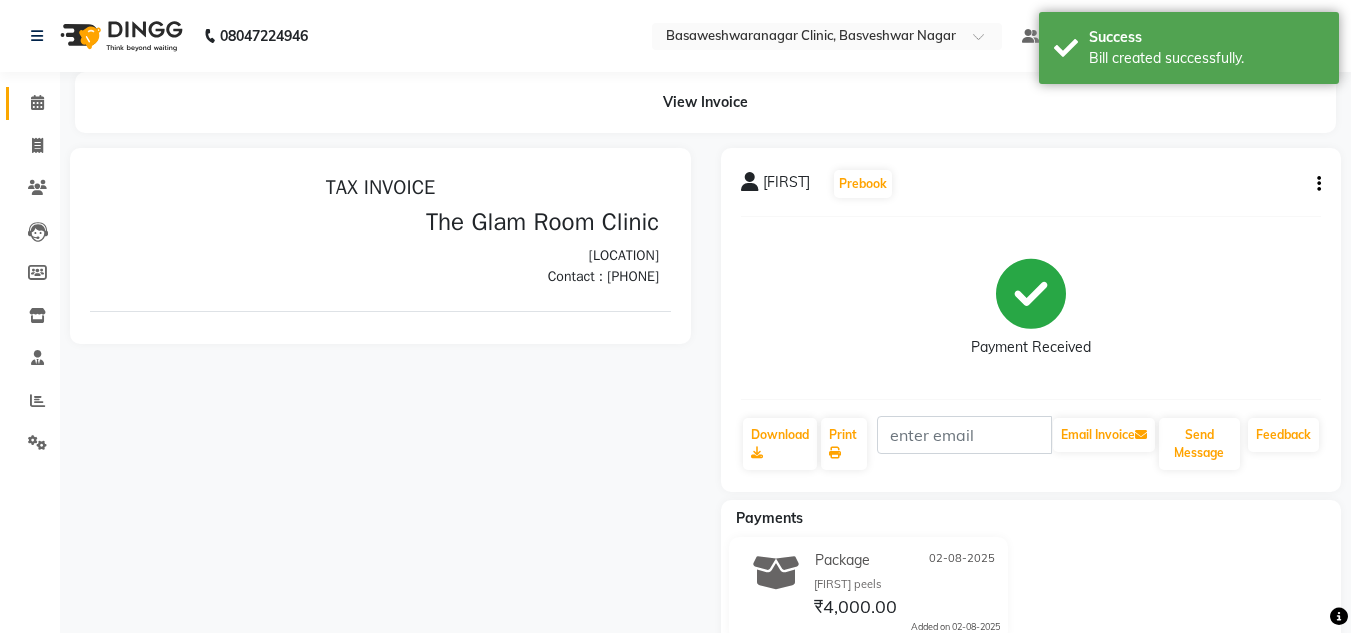 scroll, scrollTop: 0, scrollLeft: 0, axis: both 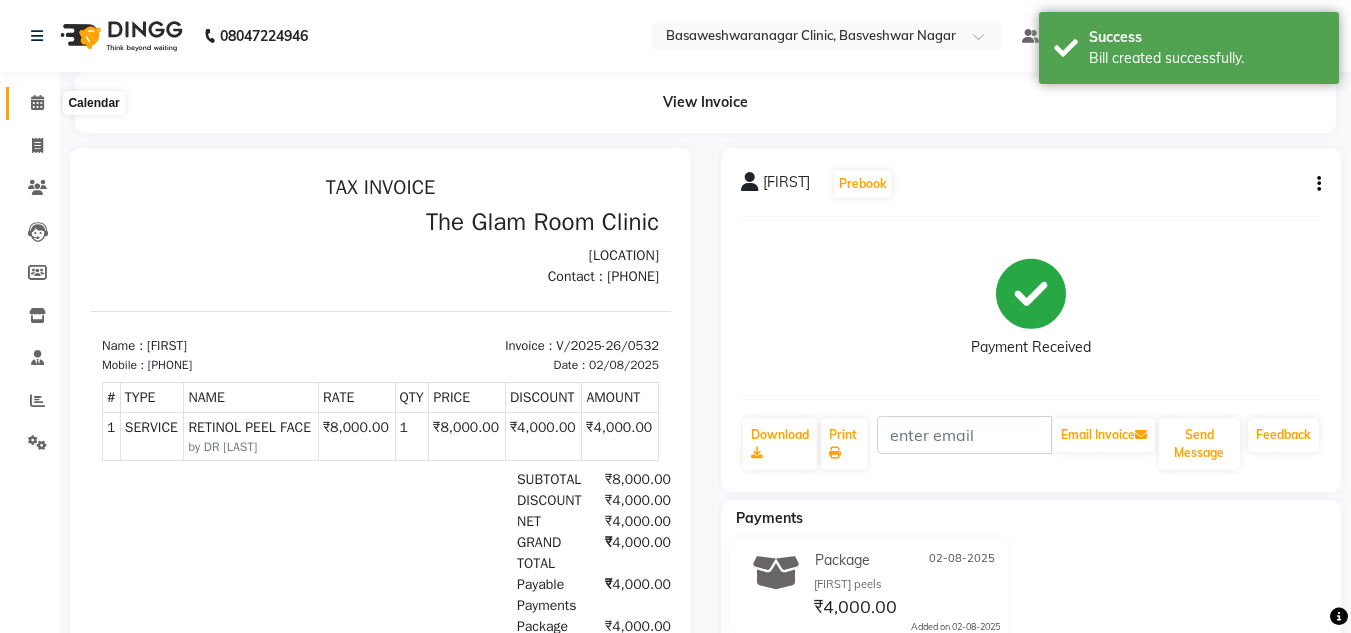 click 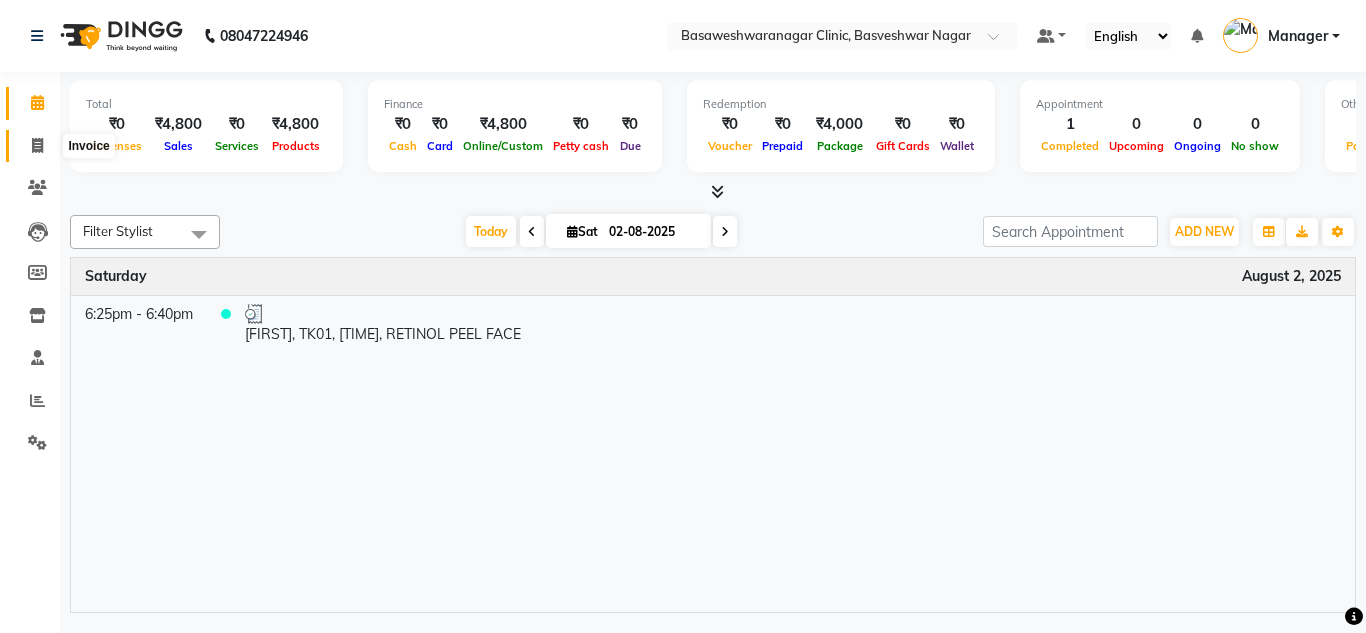 click 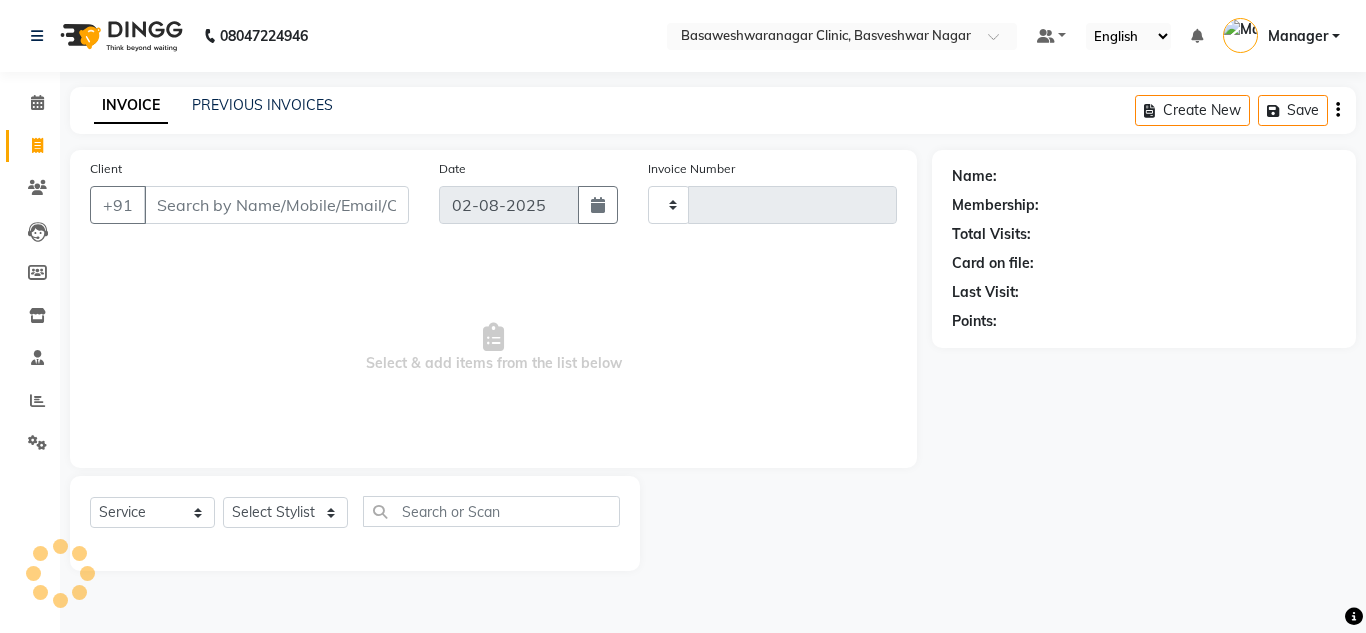 type on "0533" 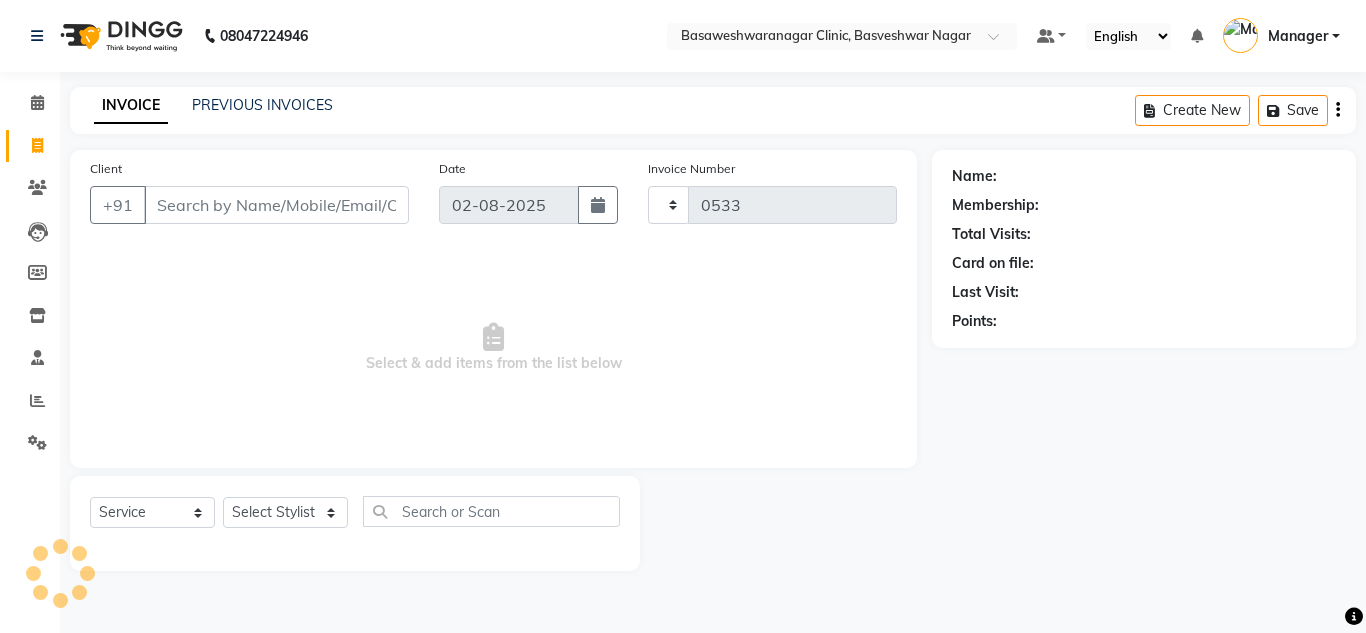 select on "7441" 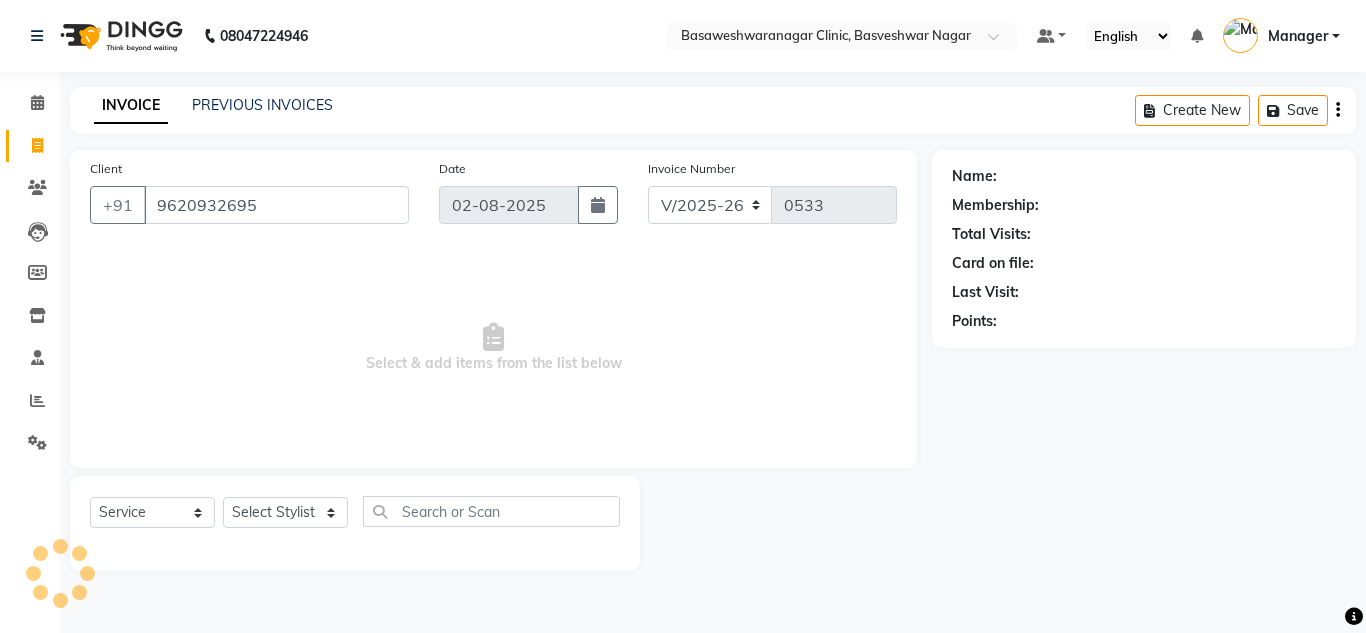 type on "9620932695" 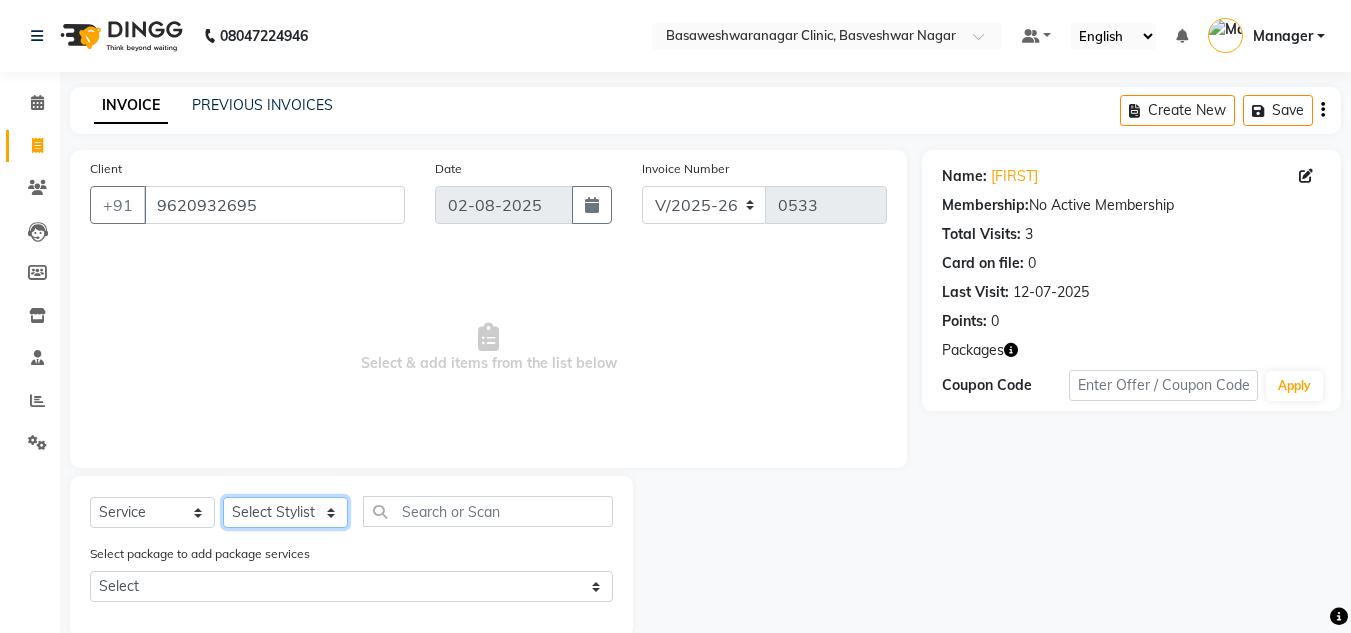 click on "Select Stylist Dr.Jabin DR MEHJABIN JAYSHREE Manager NAVYA RAJEESHA SANSKRUTHI shangnimwom SMRITHI SUNITHA URUMI" 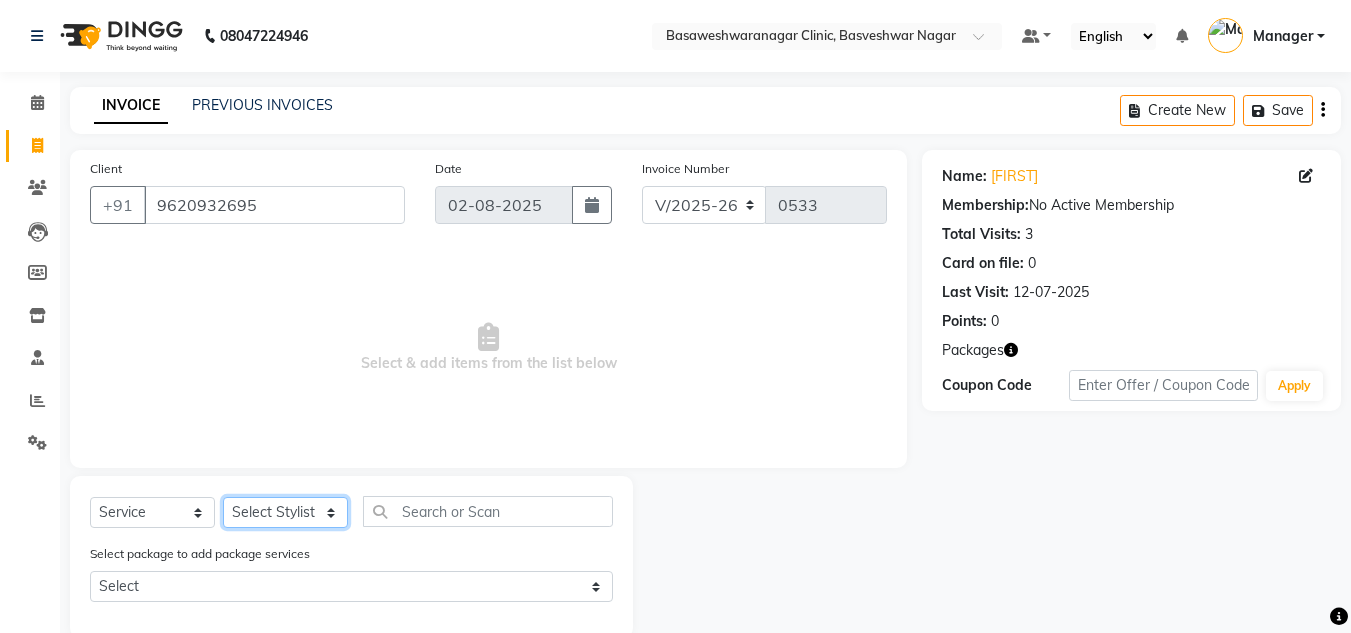 select on "65321" 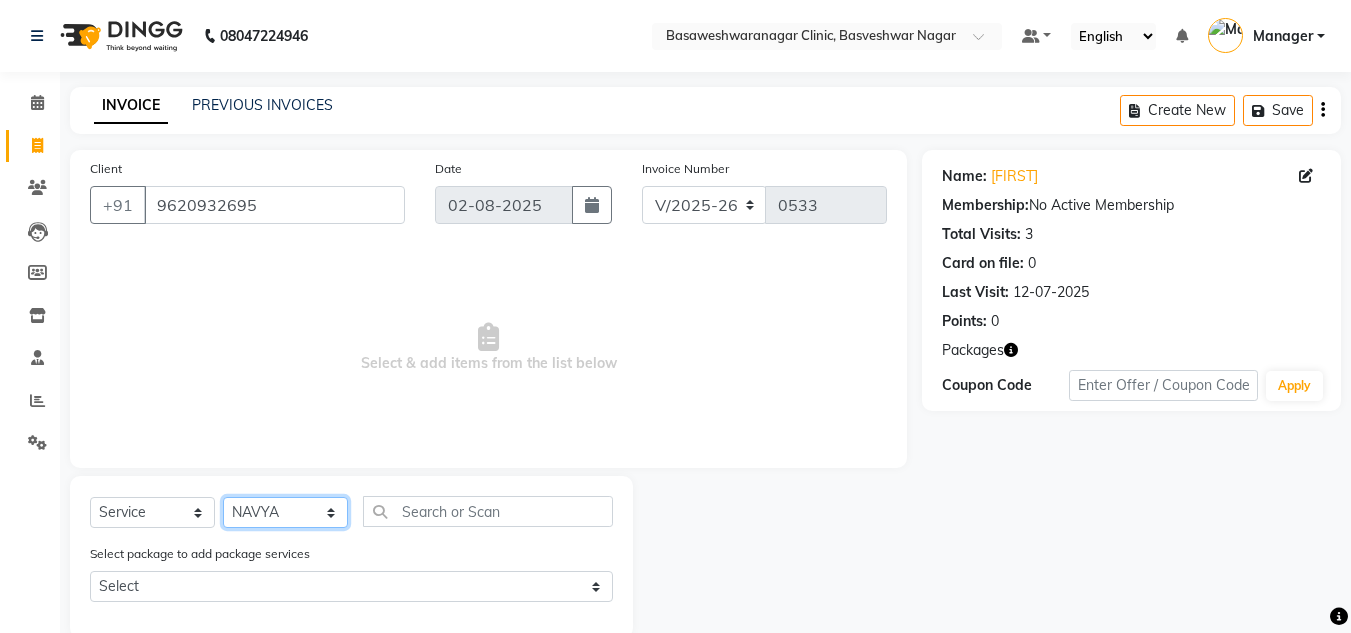 click on "Select Stylist Dr.Jabin DR MEHJABIN JAYSHREE Manager NAVYA RAJEESHA SANSKRUTHI shangnimwom SMRITHI SUNITHA URUMI" 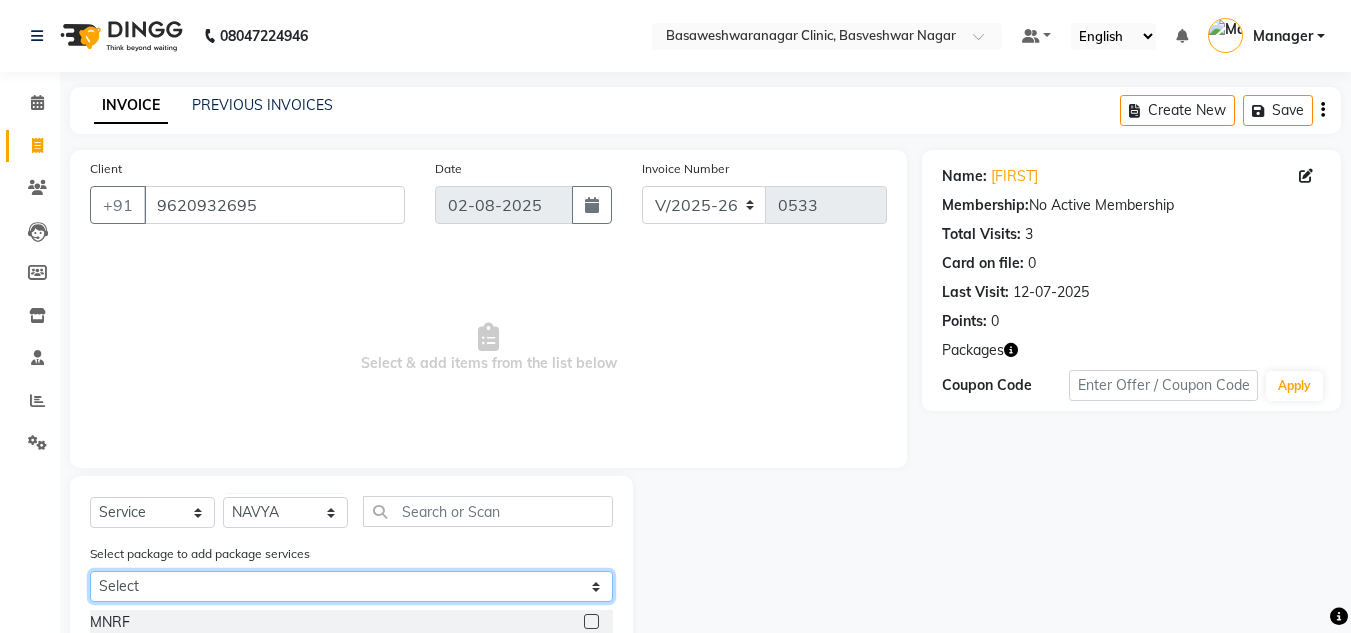 click on "Select HARSHITHA HYDRA+PEEL" 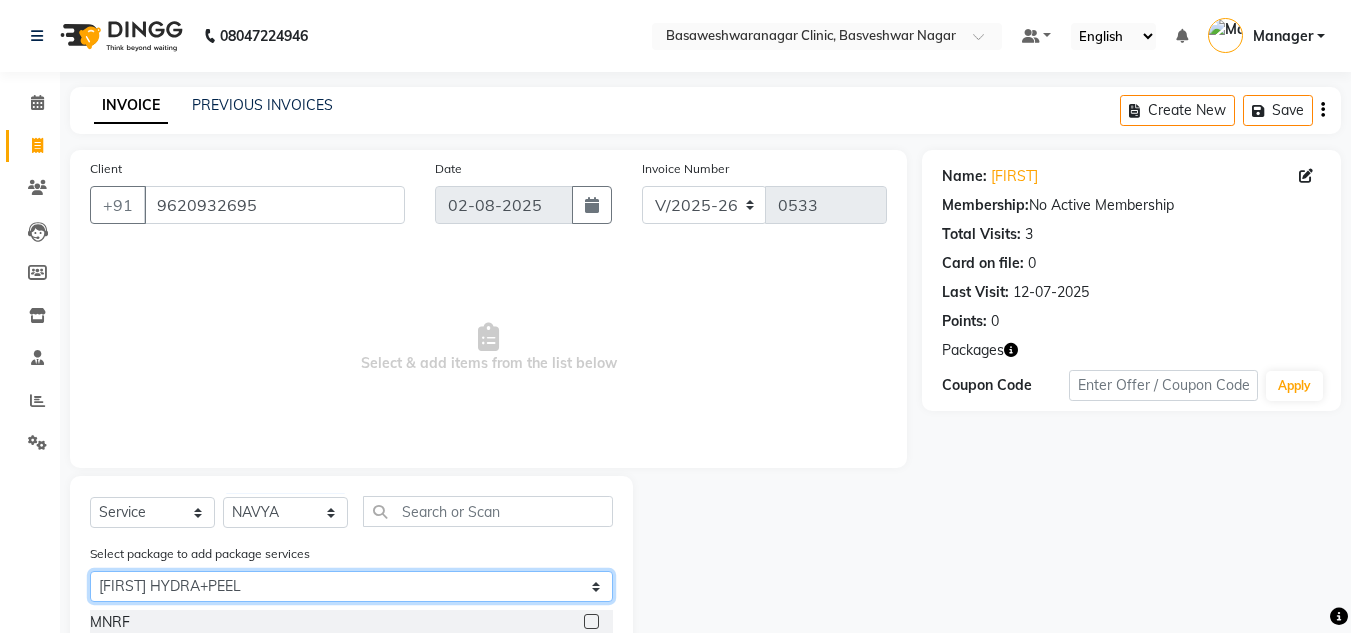 click on "Select HARSHITHA HYDRA+PEEL" 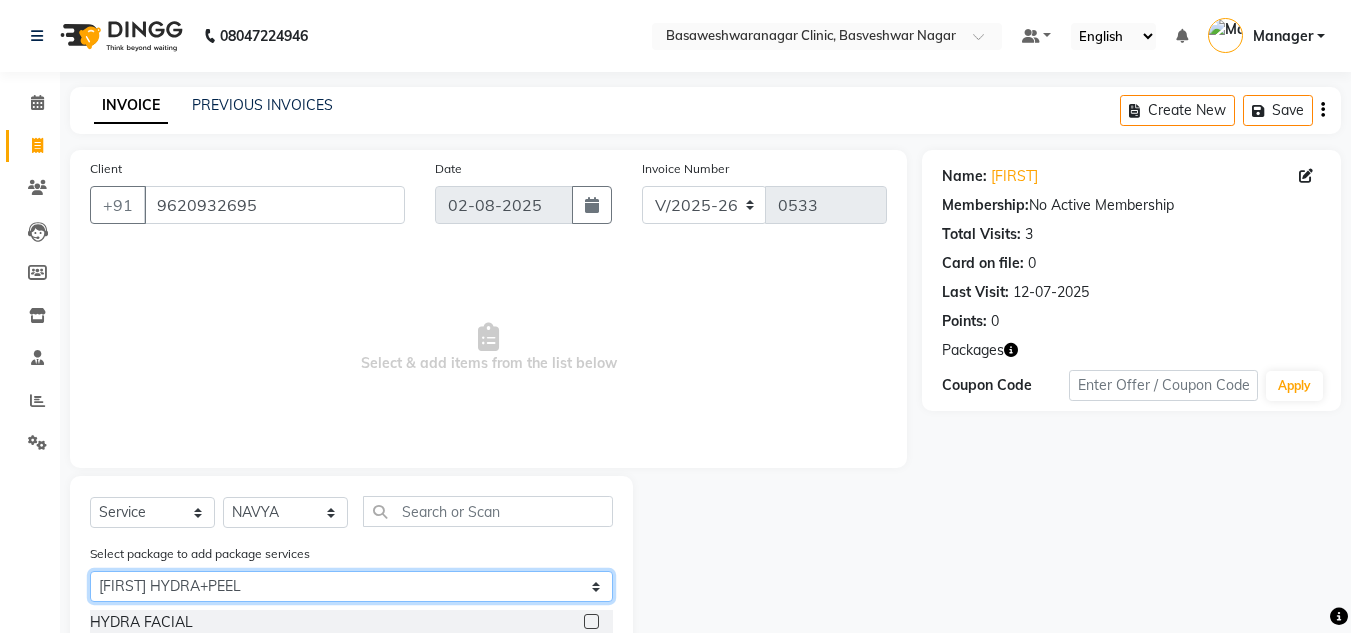 scroll, scrollTop: 93, scrollLeft: 0, axis: vertical 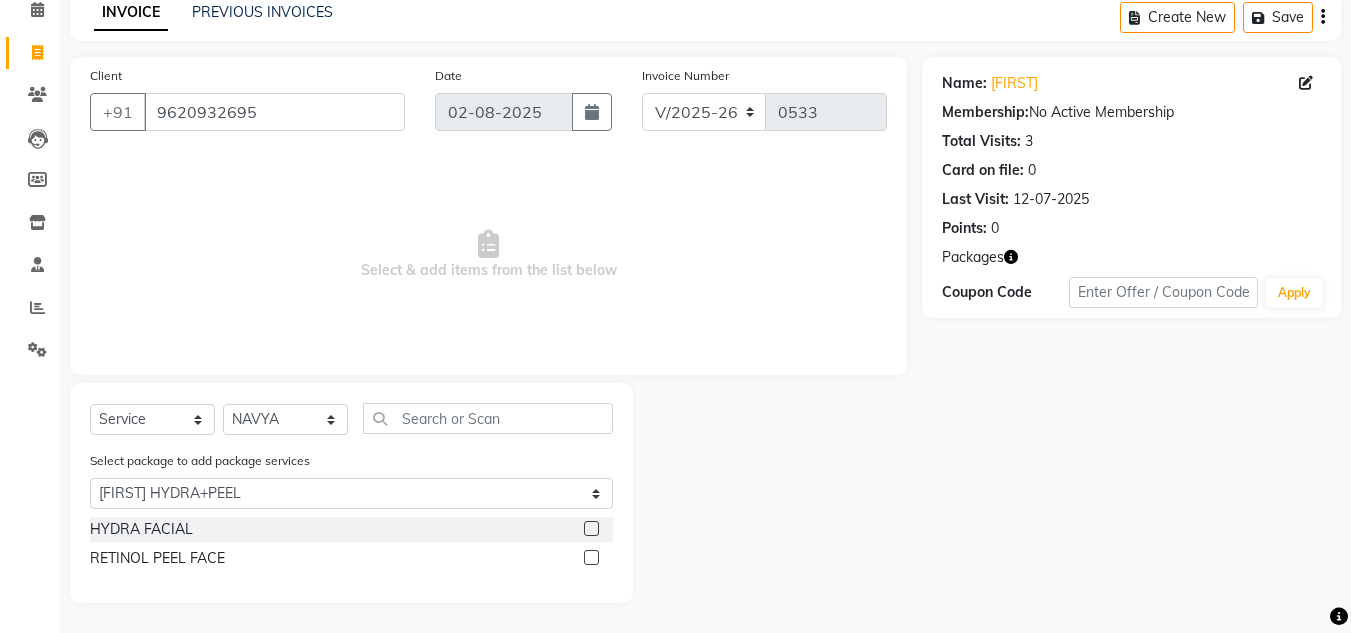 click 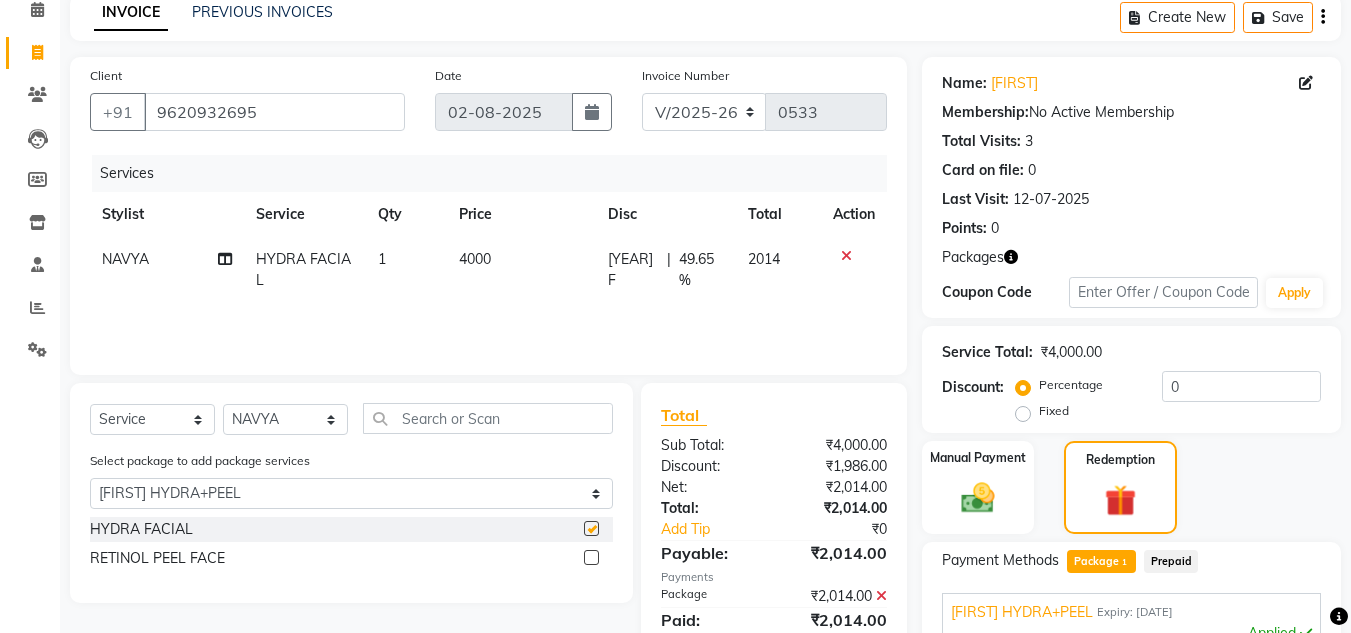 checkbox on "false" 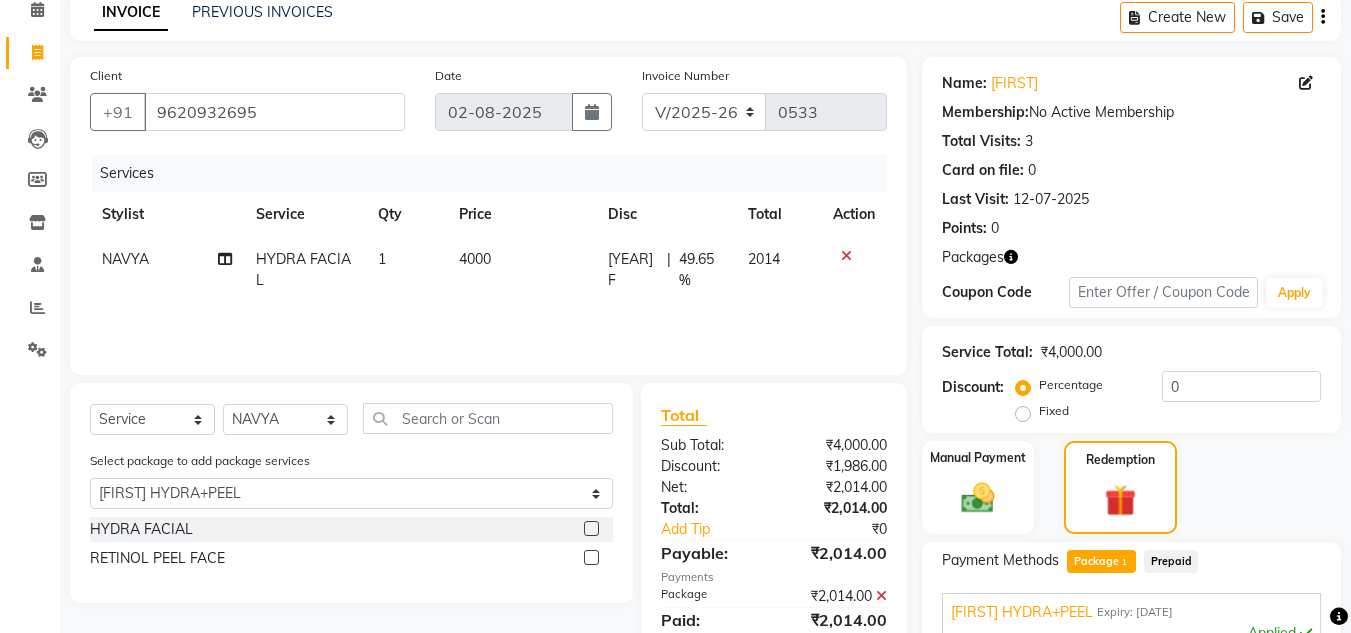 scroll, scrollTop: 390, scrollLeft: 0, axis: vertical 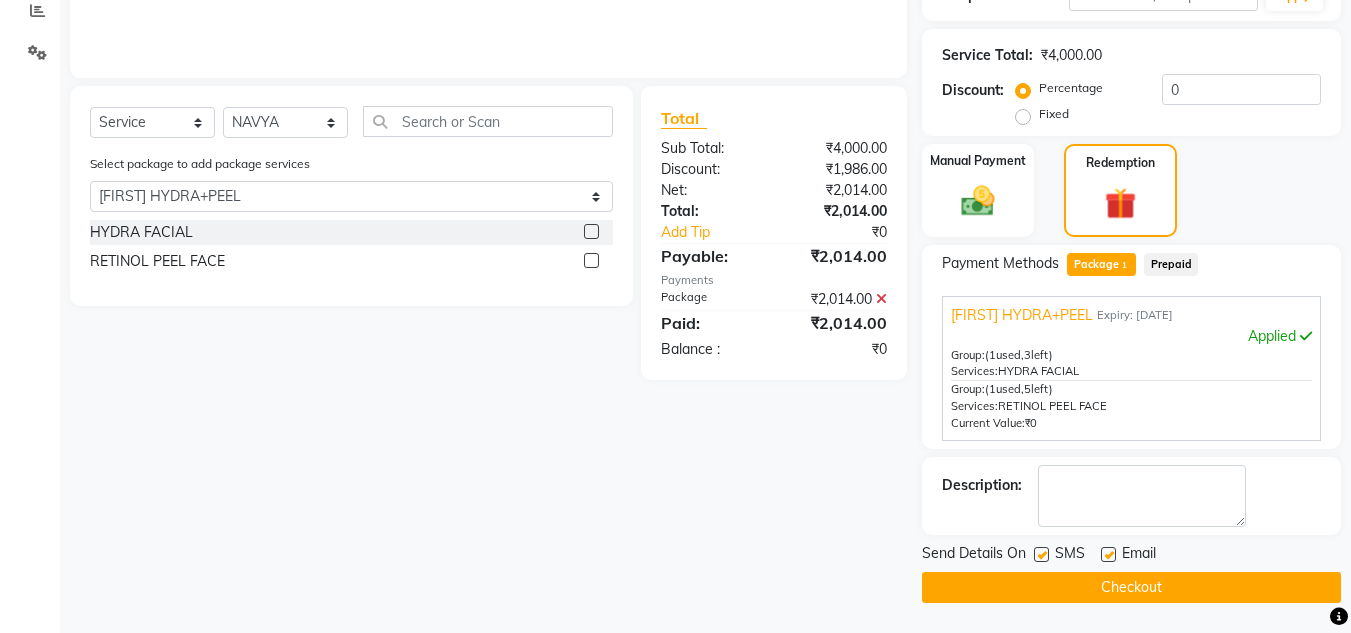 click on "Checkout" 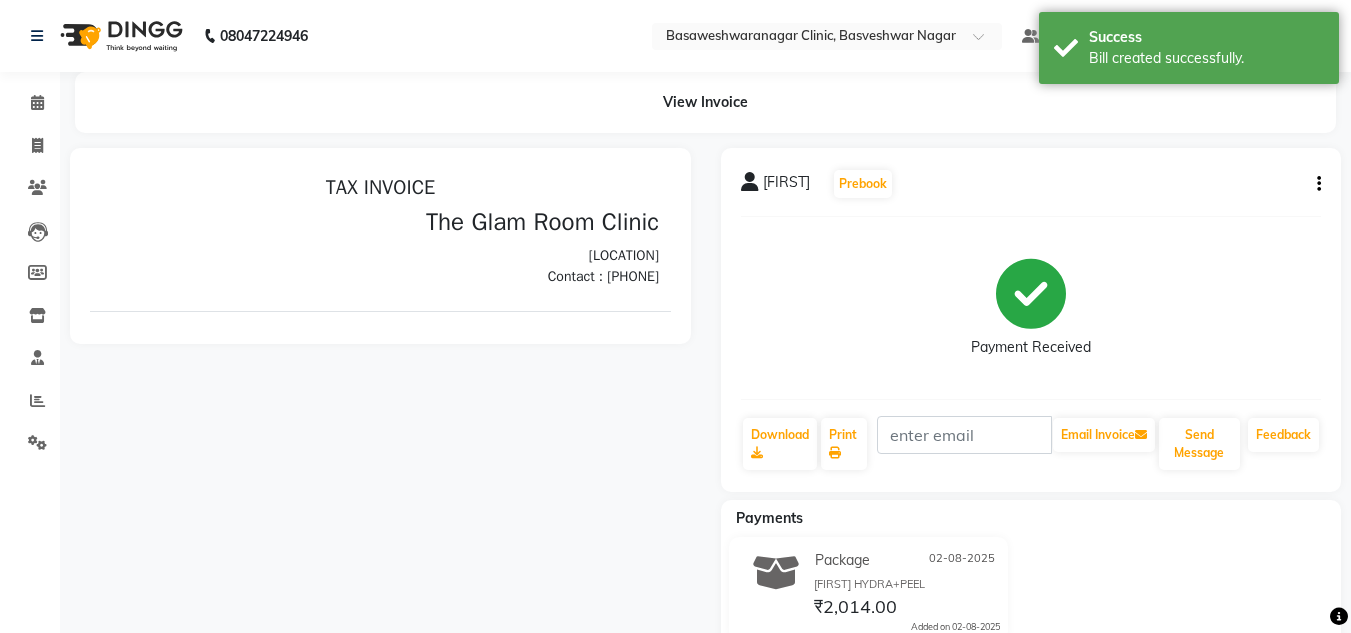 scroll, scrollTop: 0, scrollLeft: 0, axis: both 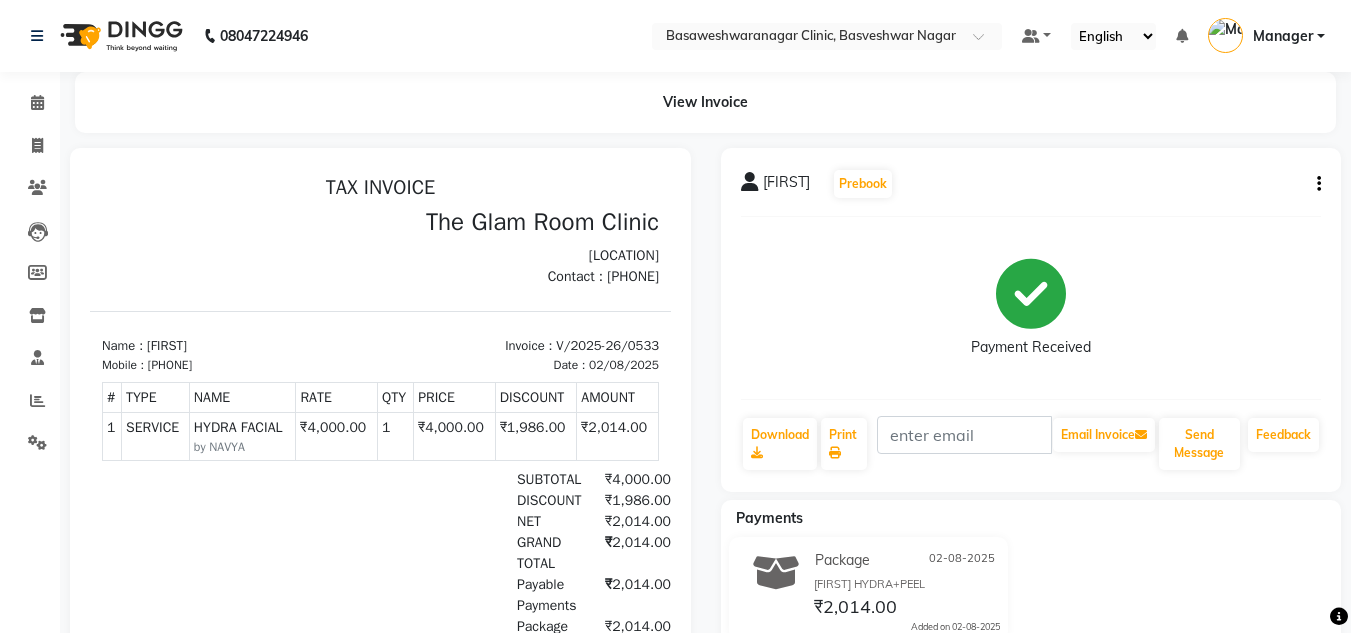click on "919620932695" at bounding box center [170, 365] 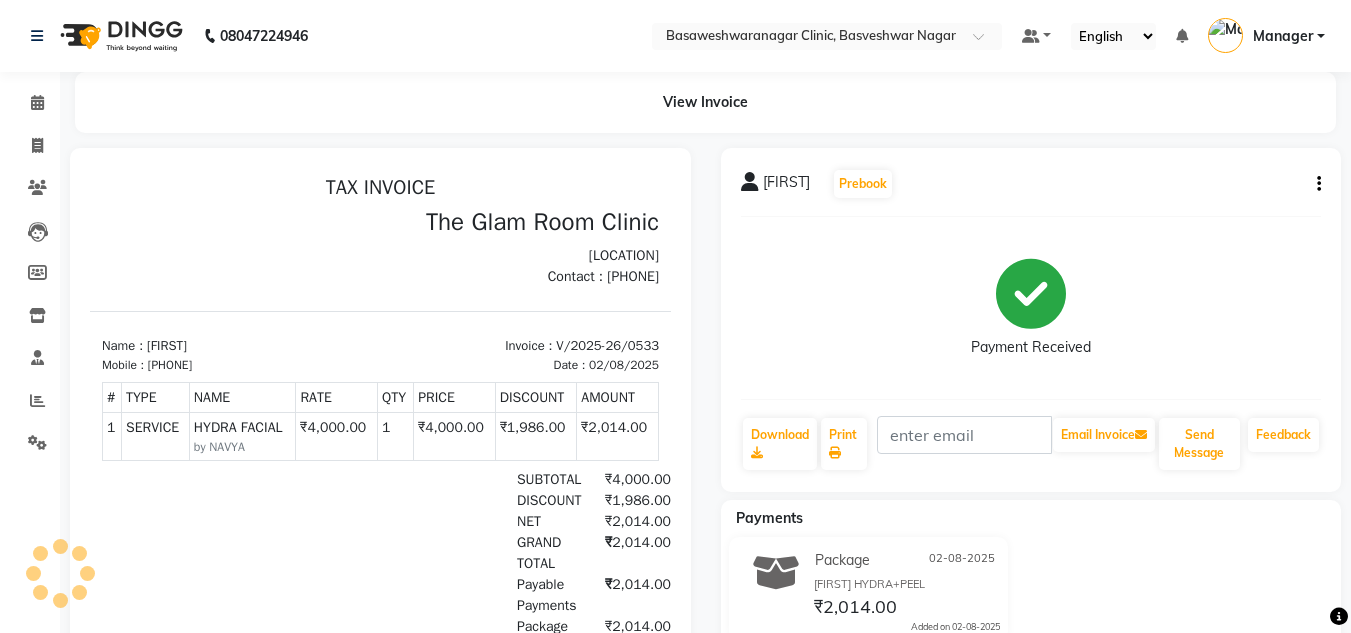 copy on "919620932695" 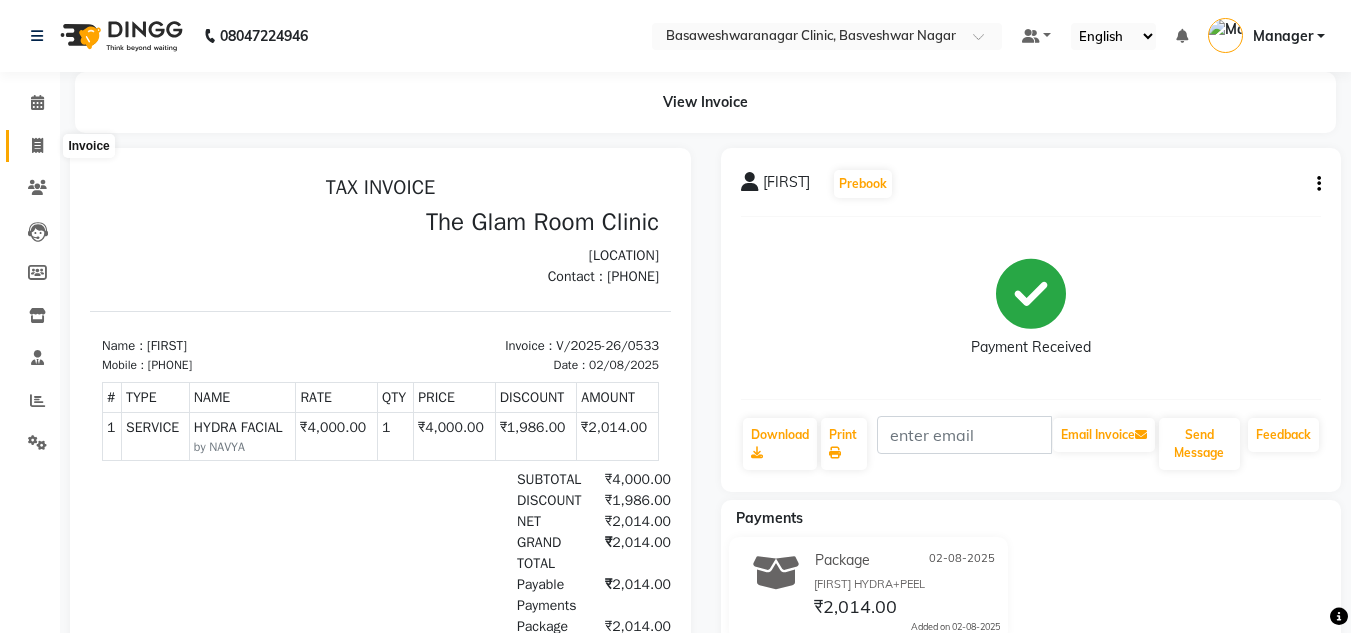 click 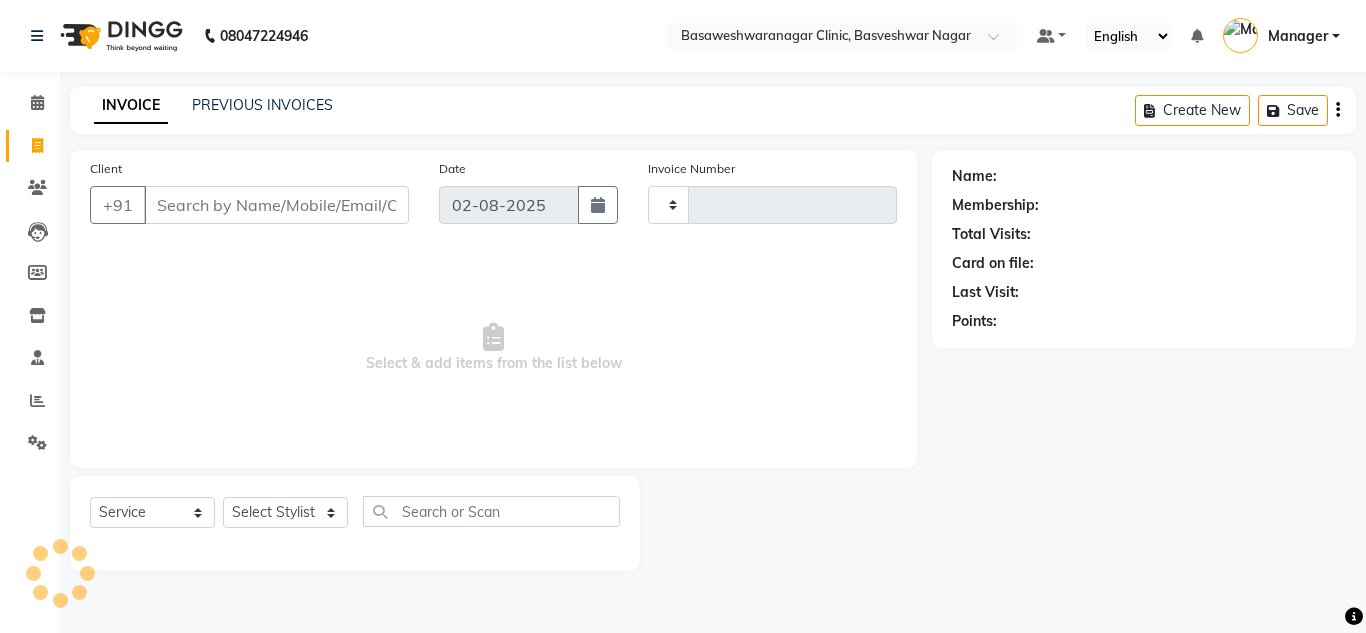 type on "0534" 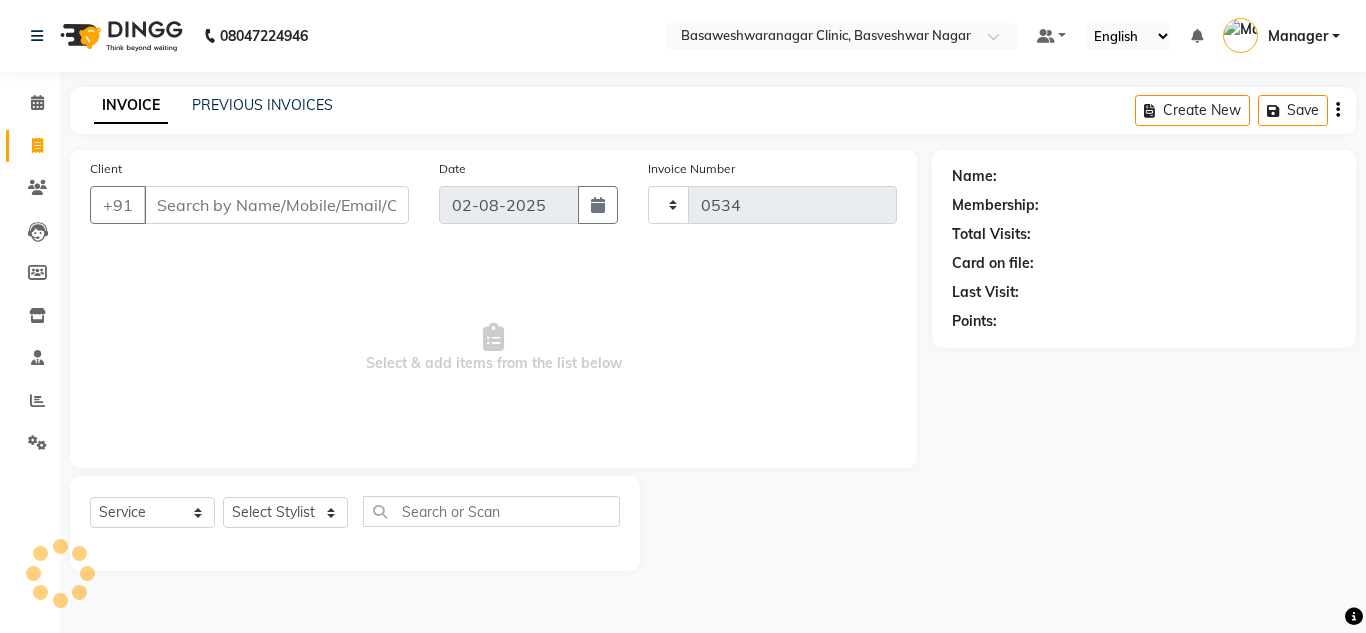 select on "7441" 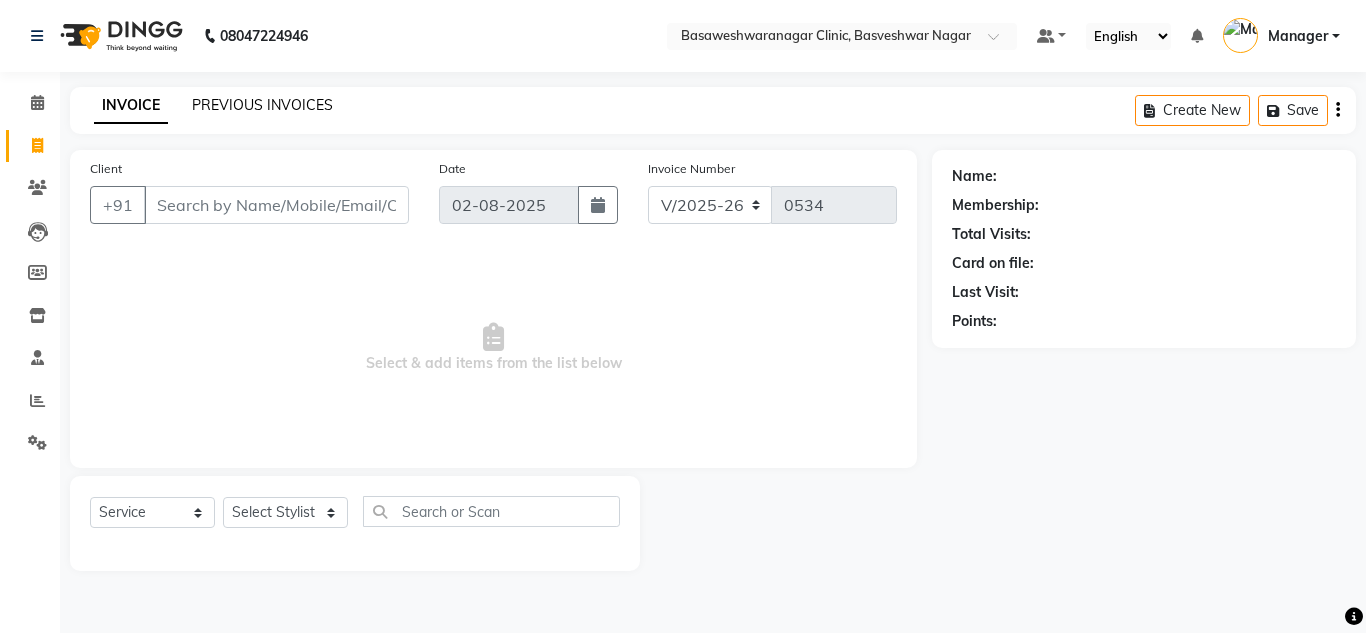 click on "PREVIOUS INVOICES" 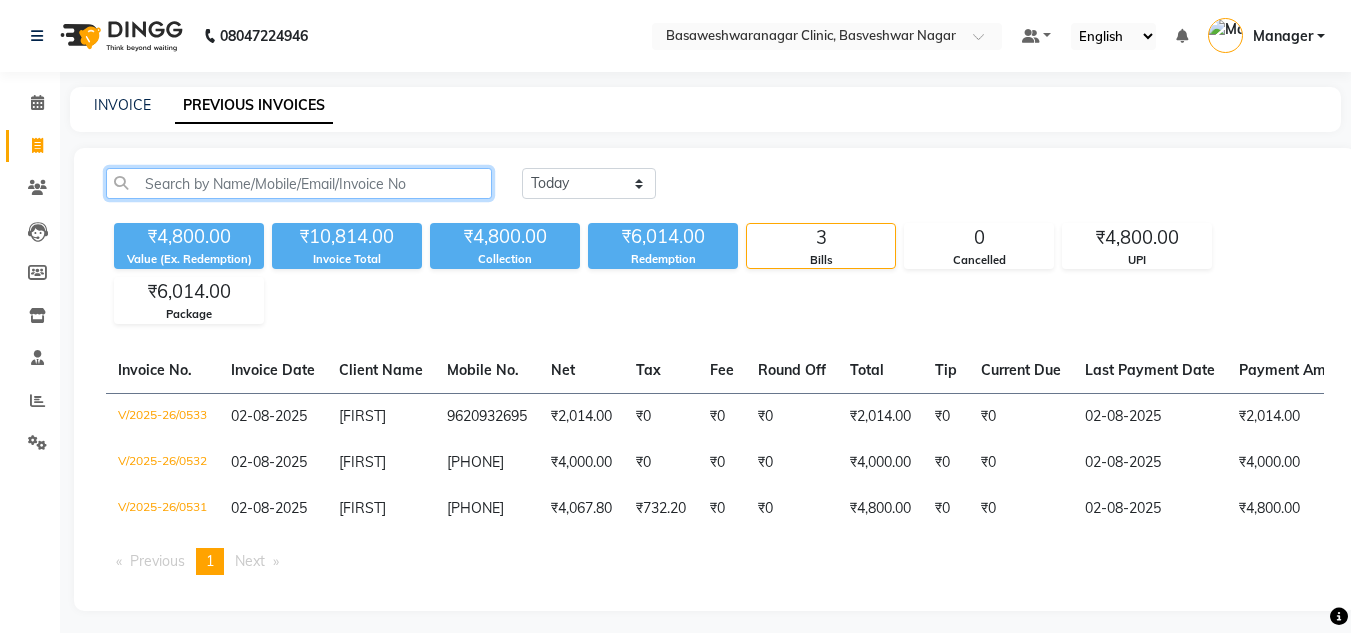 click 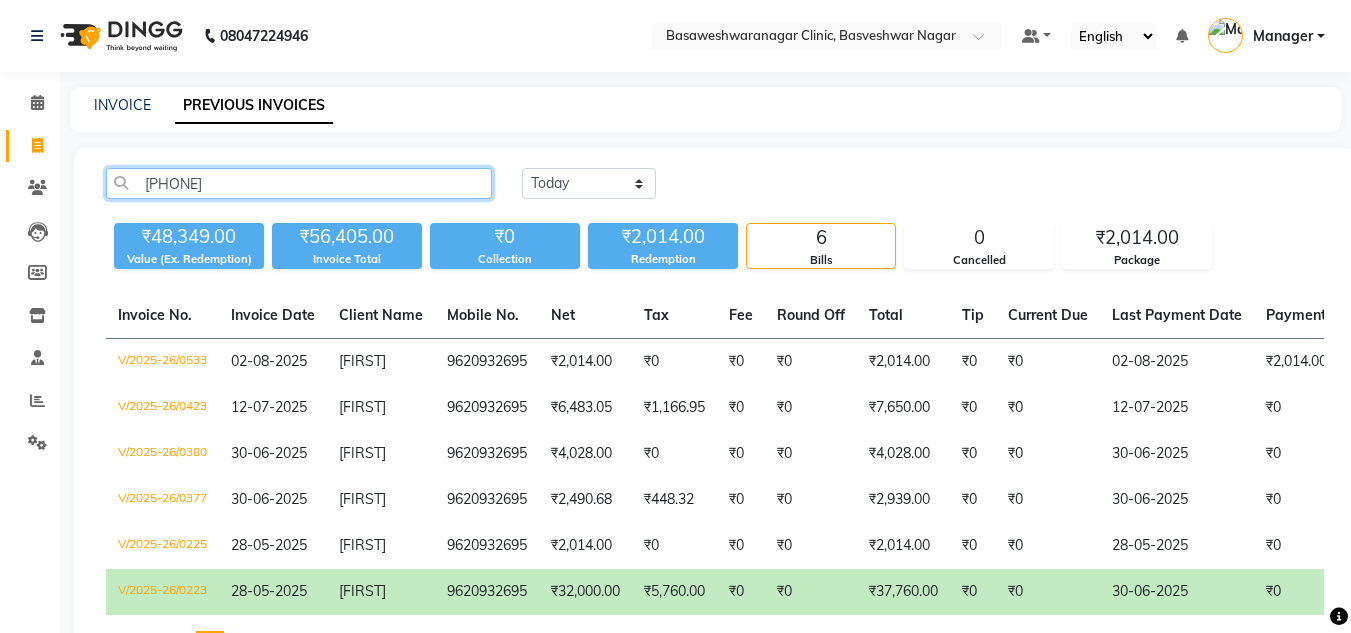 type on "919620932695" 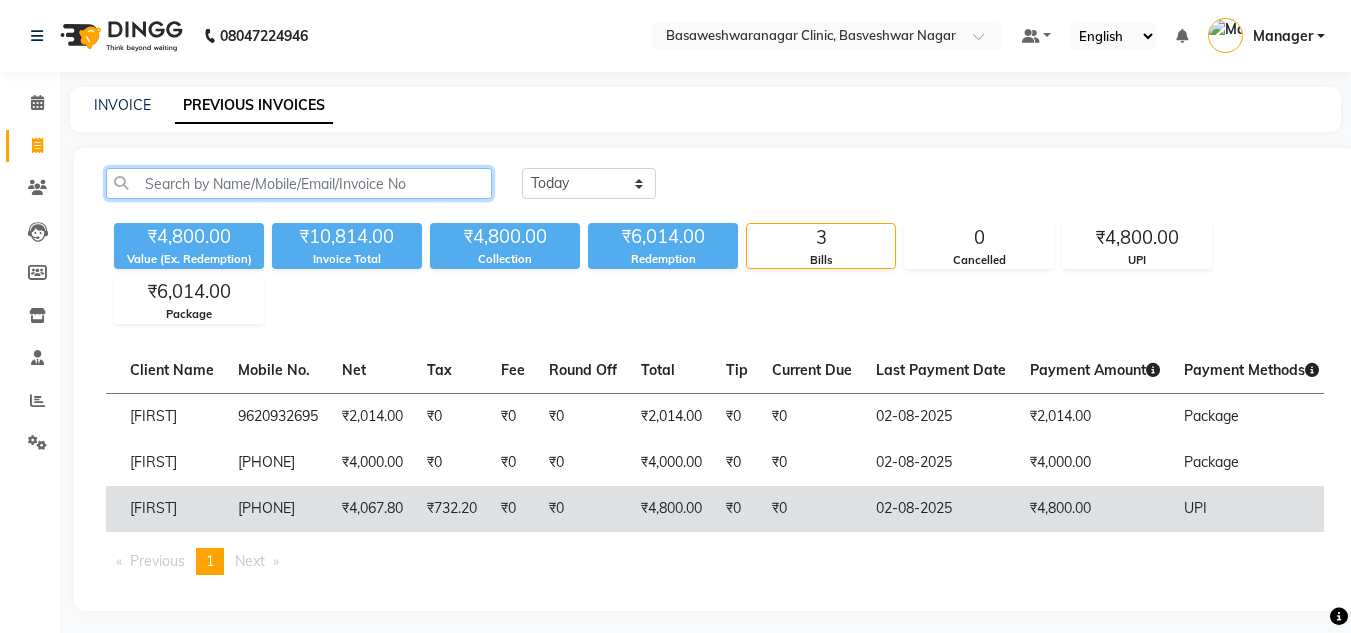 scroll, scrollTop: 0, scrollLeft: 210, axis: horizontal 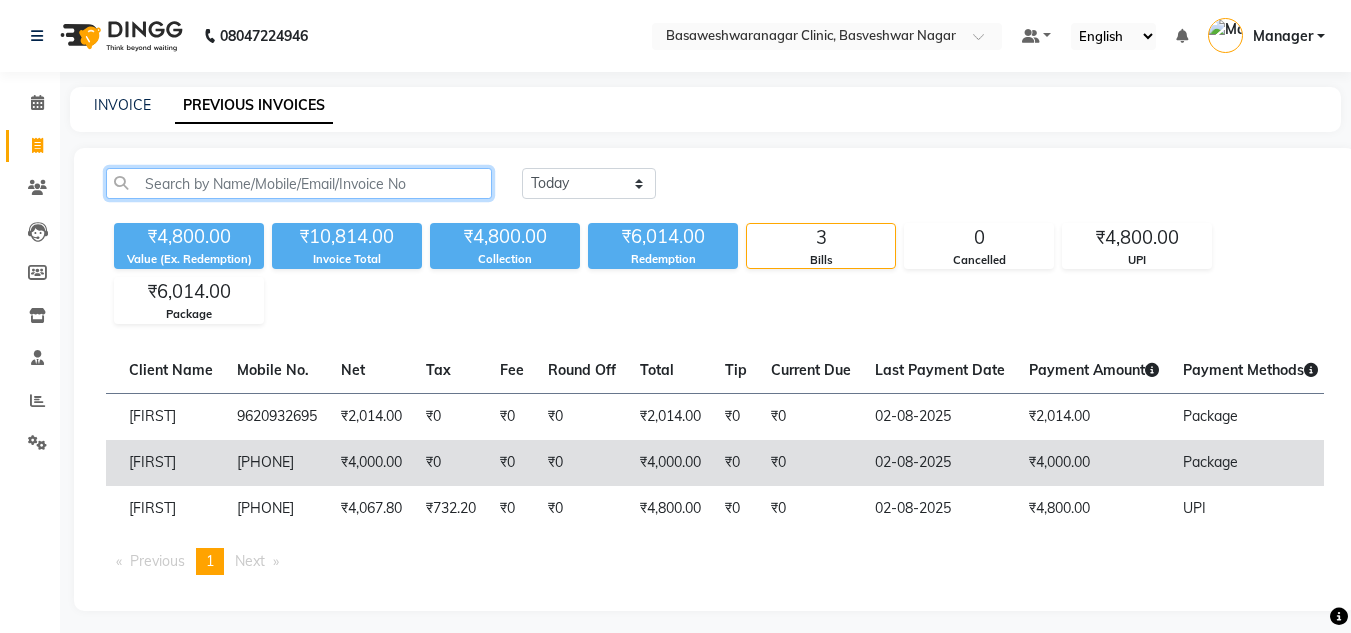 type 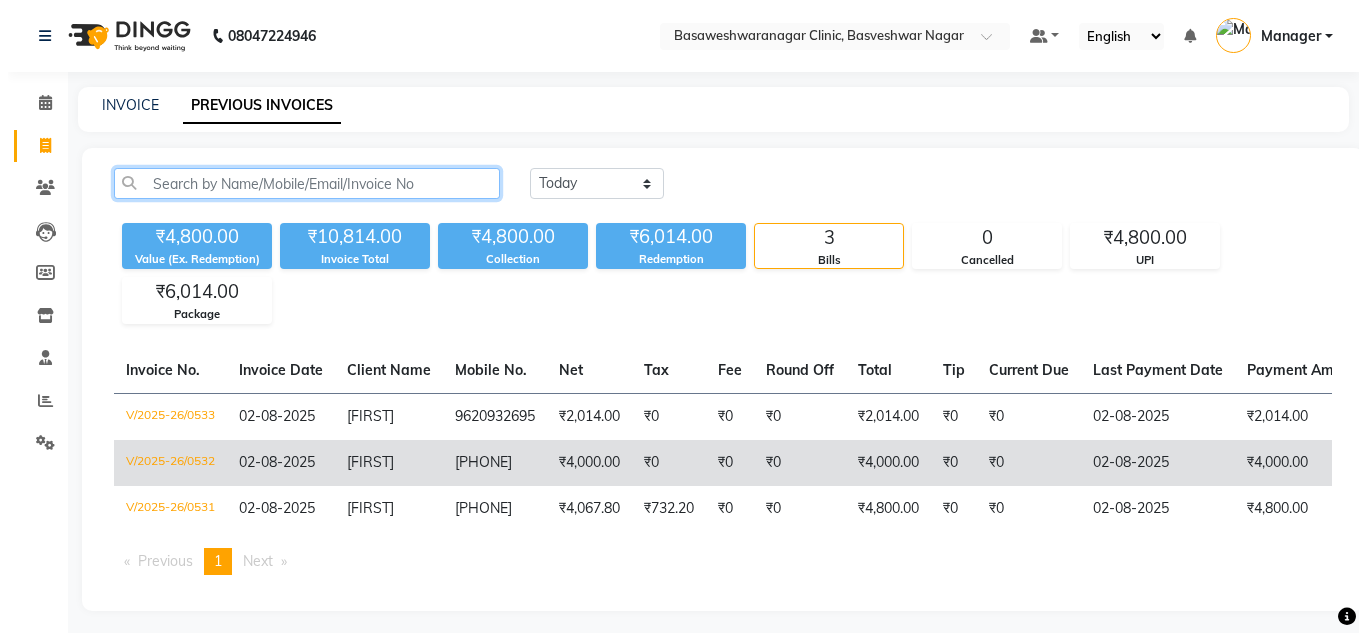 scroll, scrollTop: 0, scrollLeft: 428, axis: horizontal 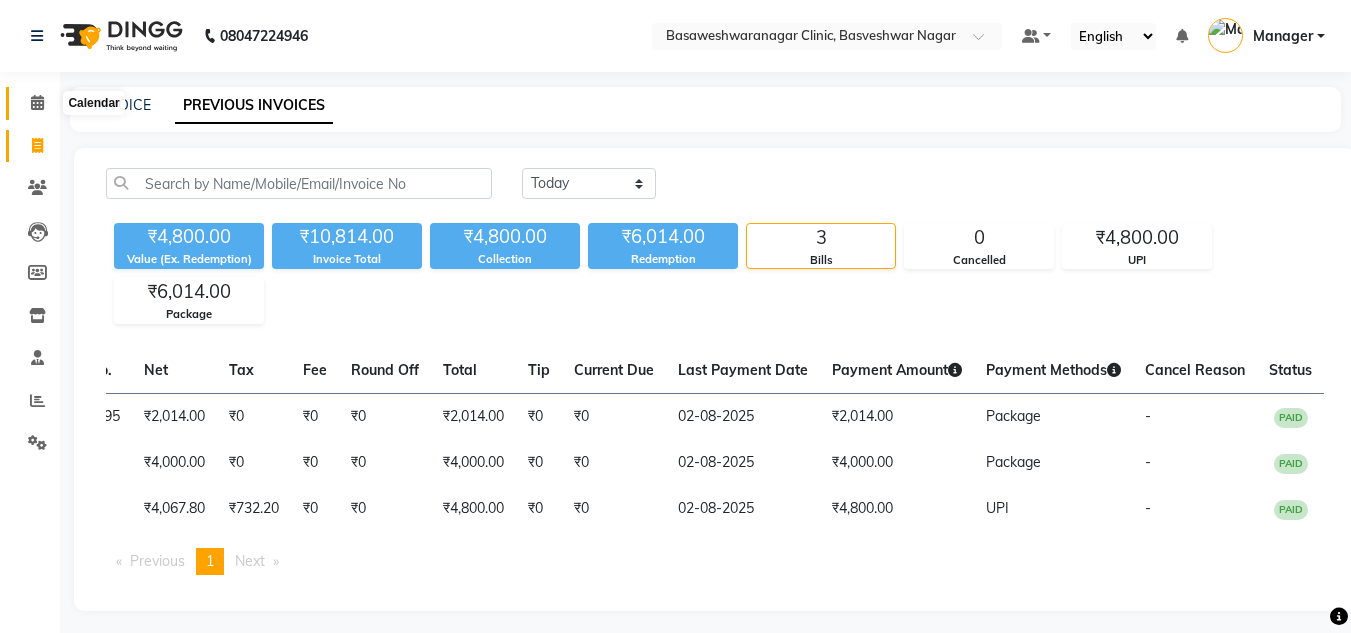 click 